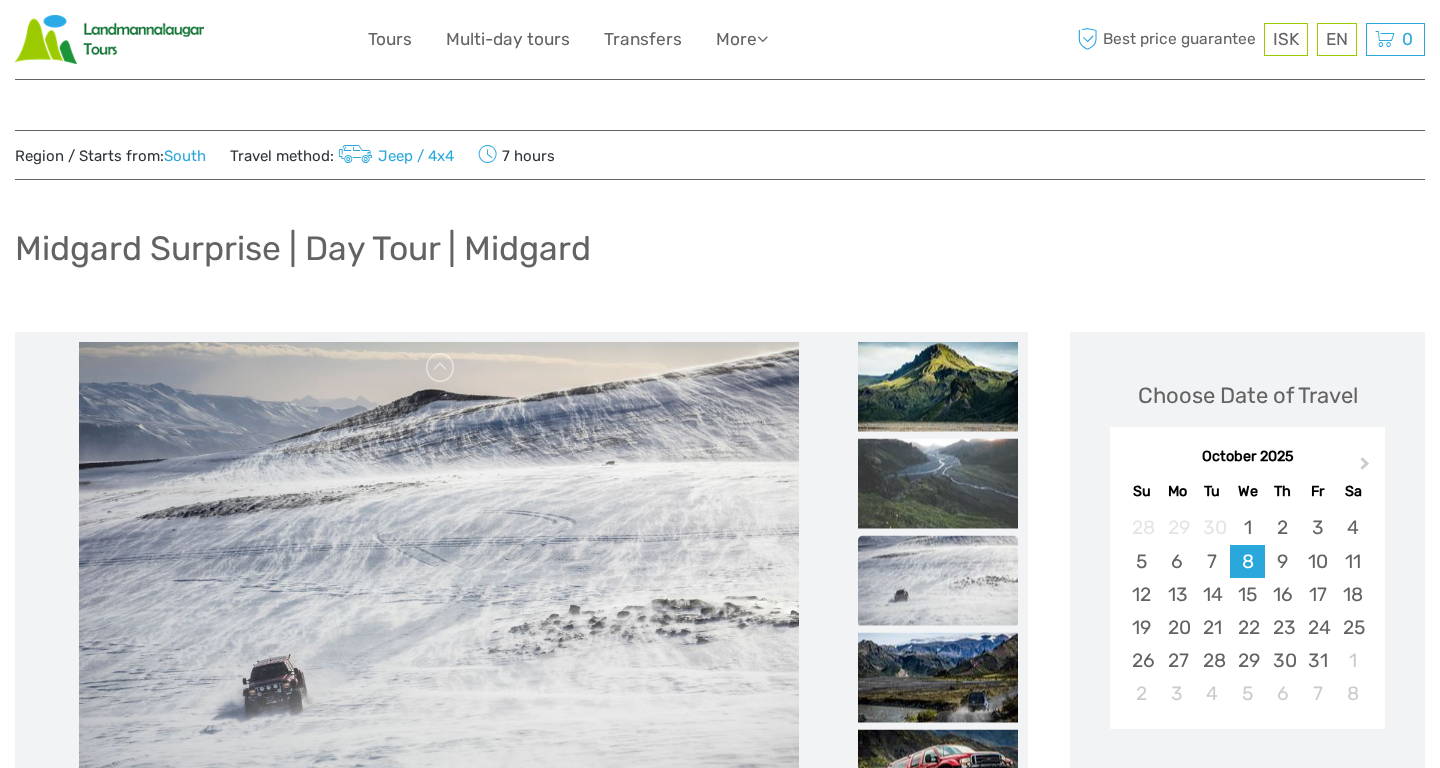 scroll, scrollTop: 564, scrollLeft: 0, axis: vertical 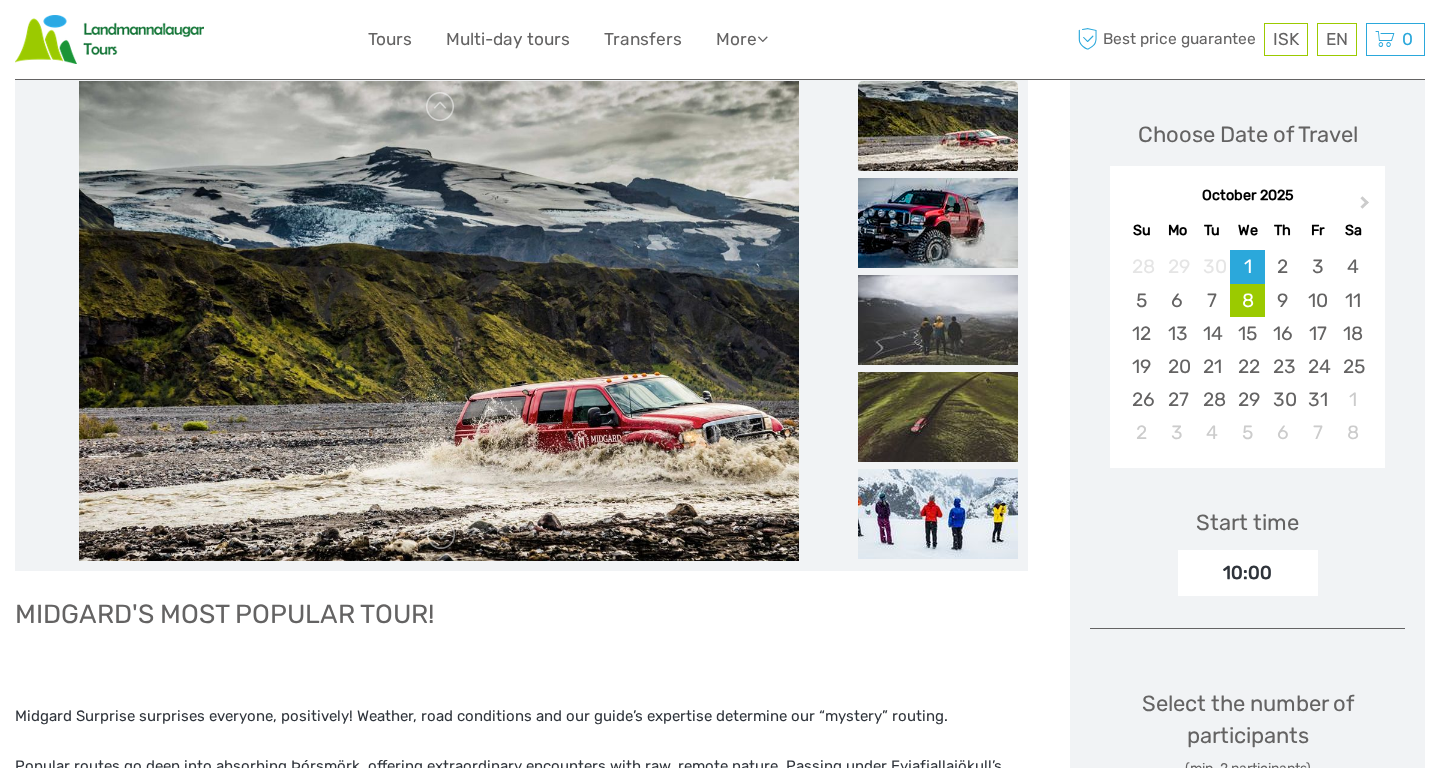 click on "8" at bounding box center [1247, 300] 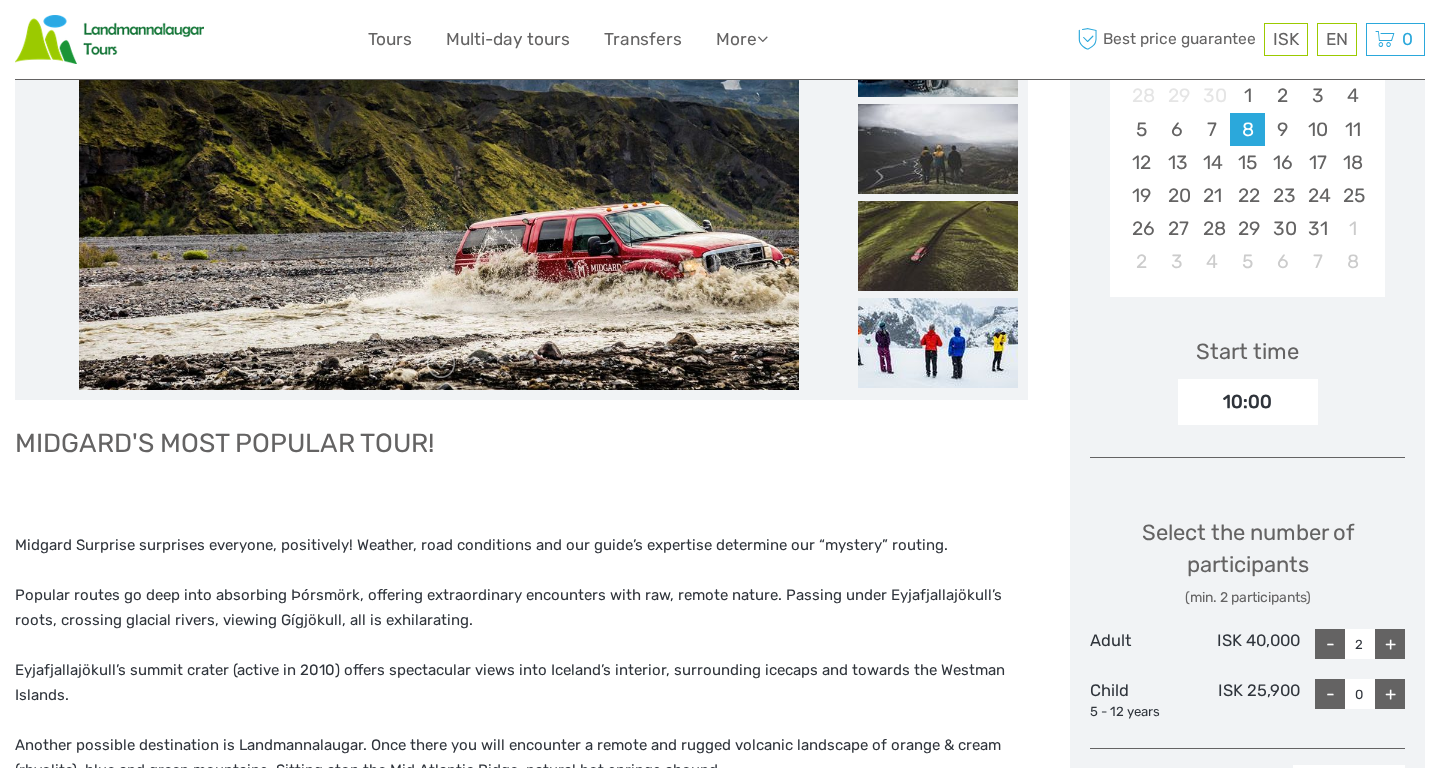 scroll, scrollTop: 462, scrollLeft: 0, axis: vertical 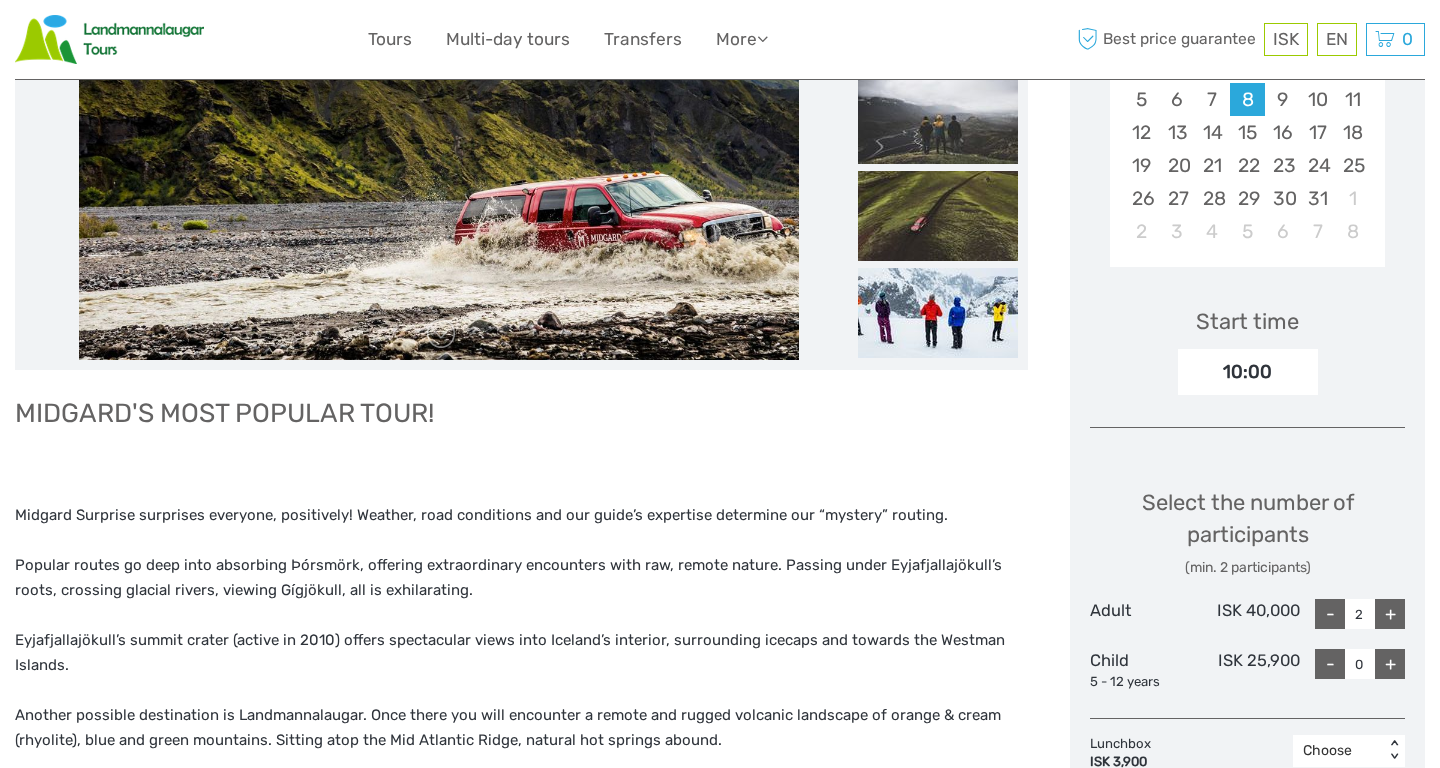 click on "10:00" at bounding box center [1248, 372] 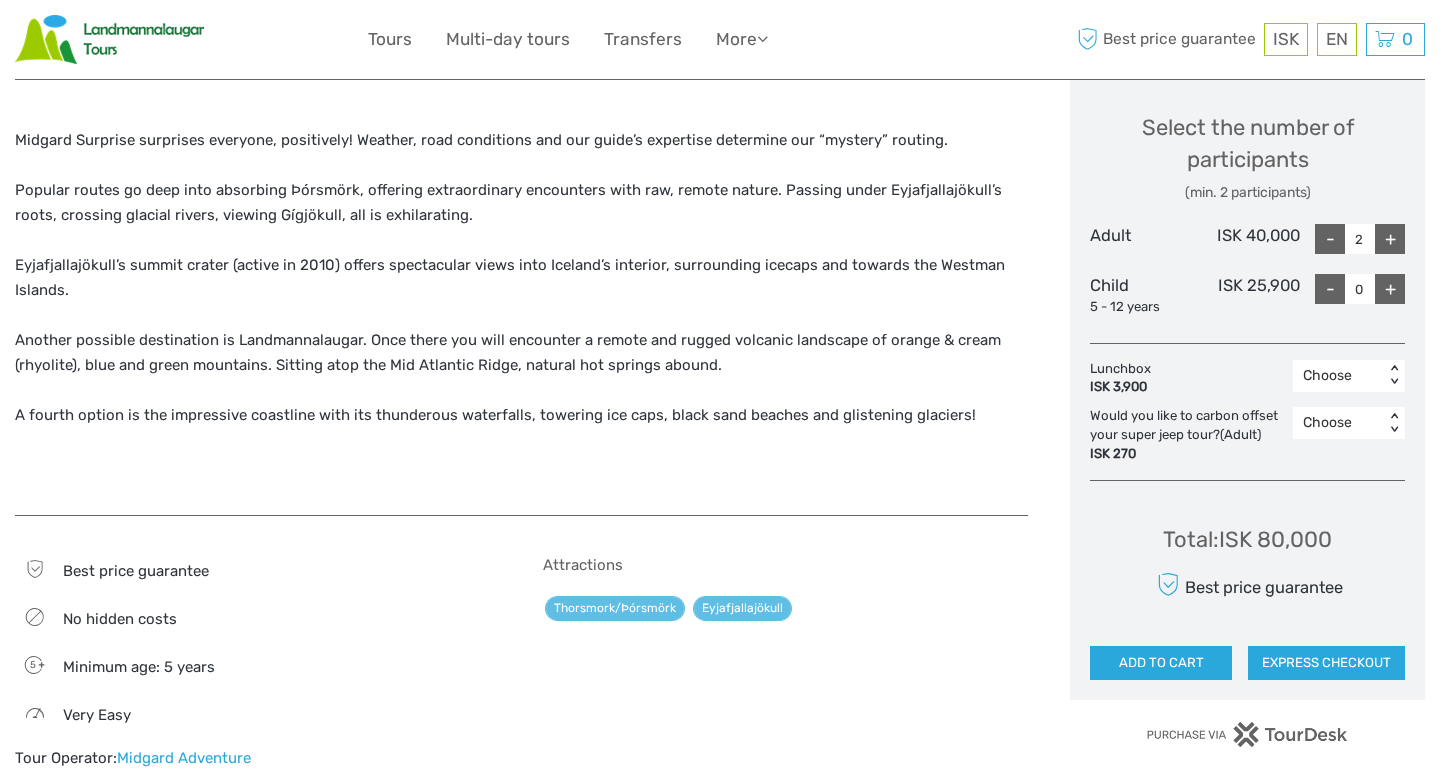 scroll, scrollTop: 842, scrollLeft: 0, axis: vertical 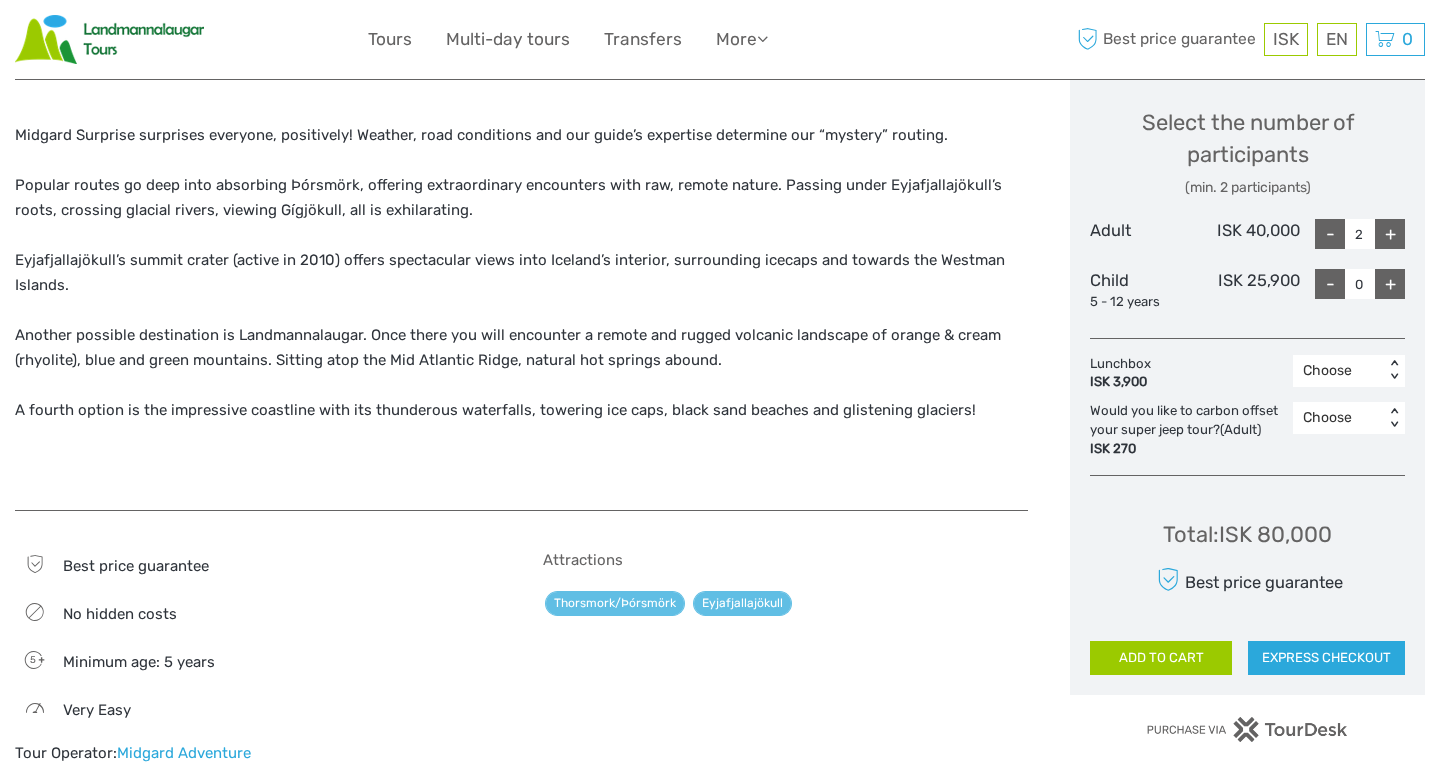 click on "ADD TO CART" at bounding box center [1161, 658] 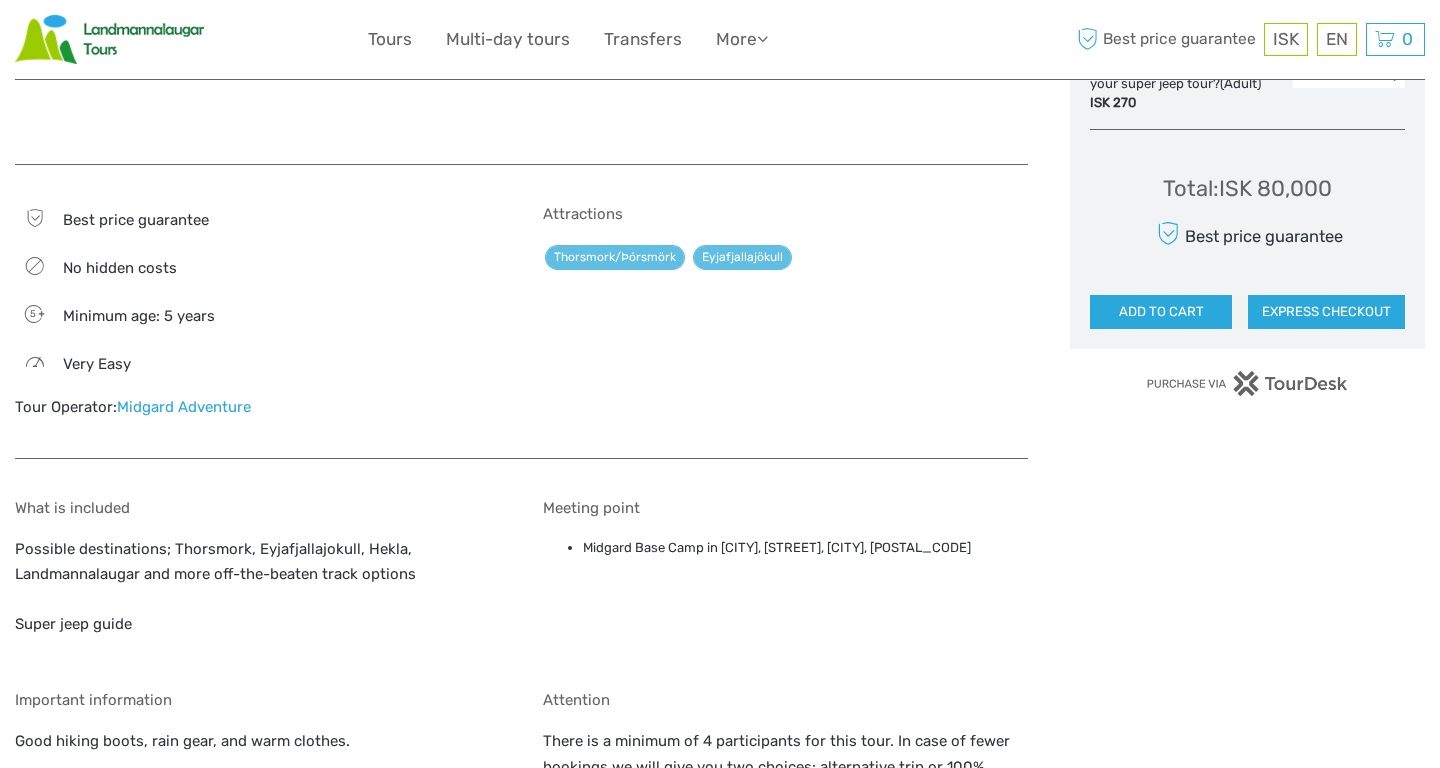 scroll, scrollTop: 1192, scrollLeft: 0, axis: vertical 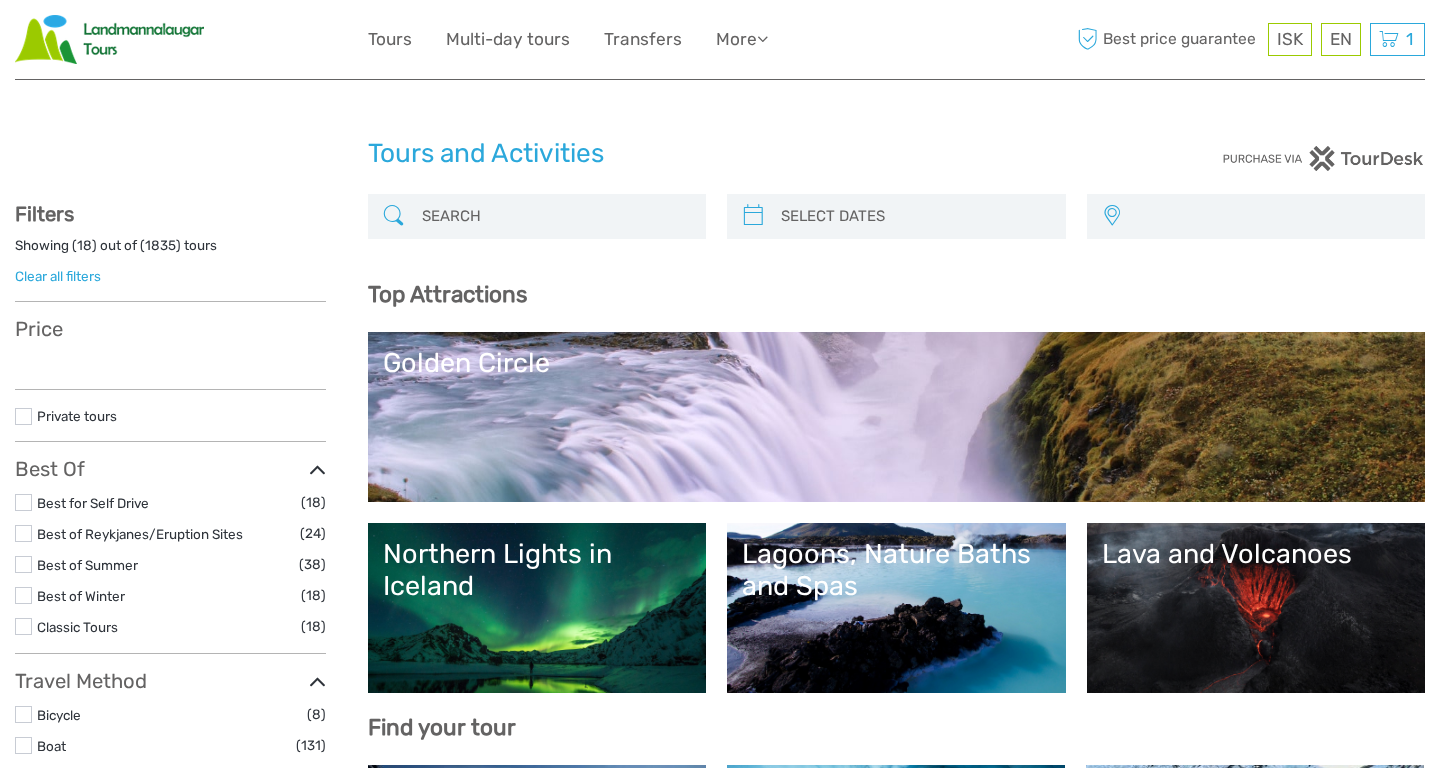 select 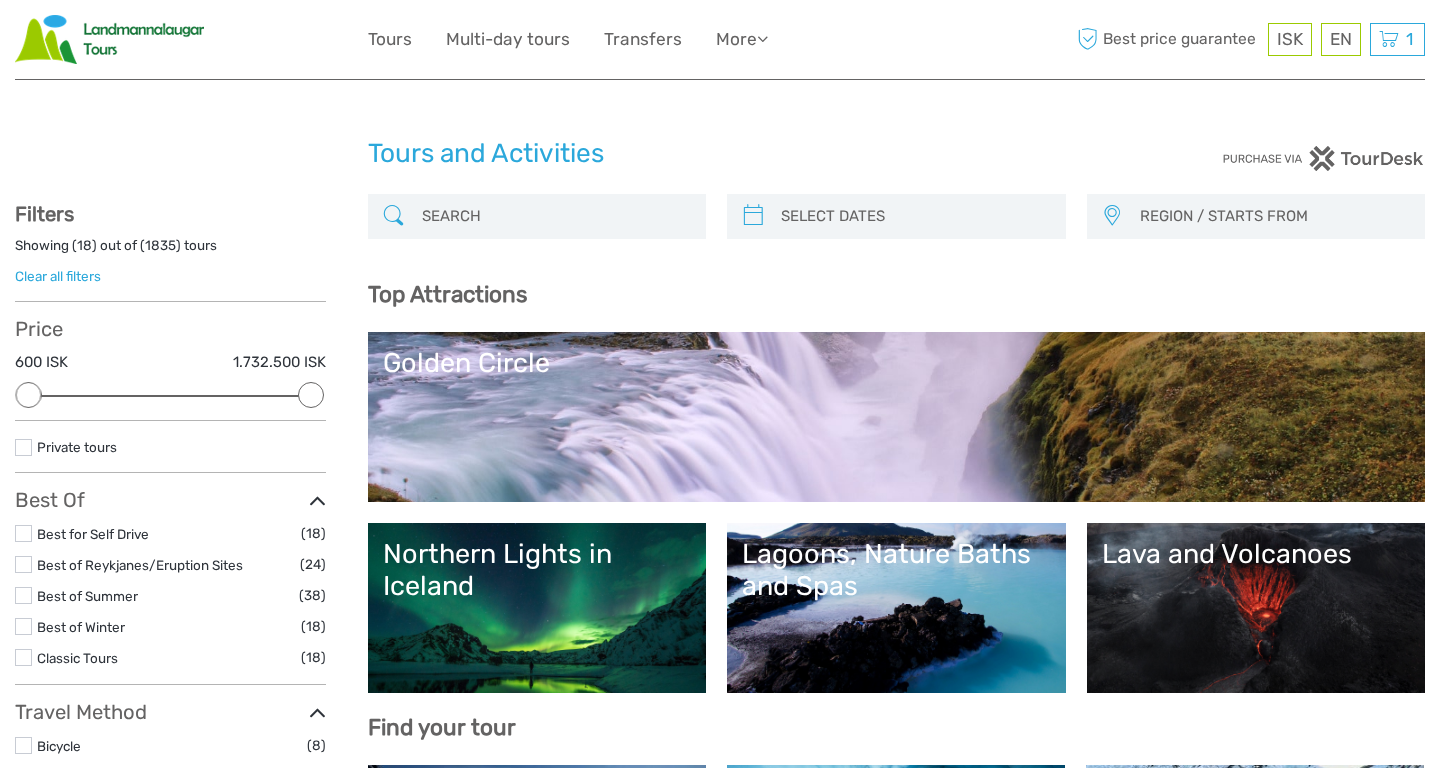 scroll, scrollTop: 0, scrollLeft: 0, axis: both 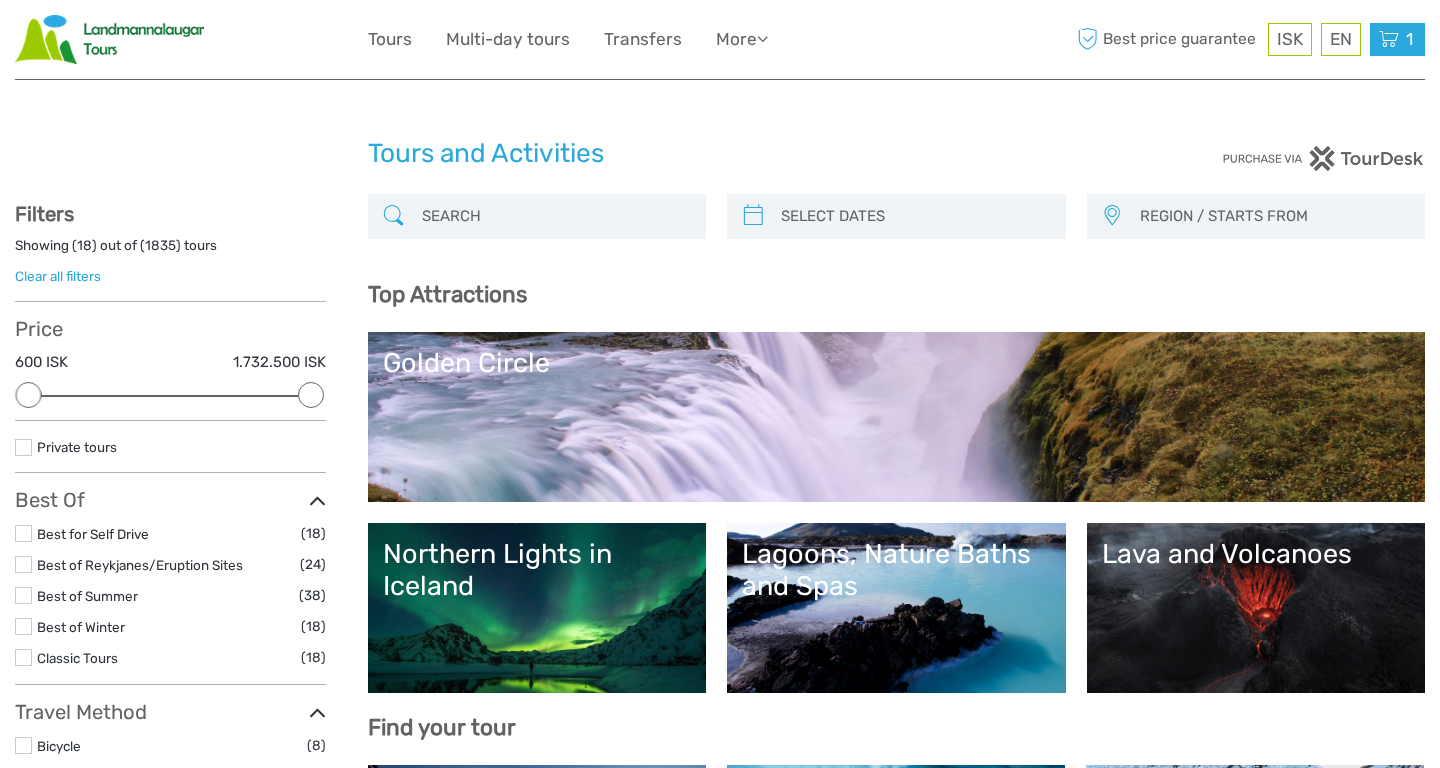 click at bounding box center (1389, 39) 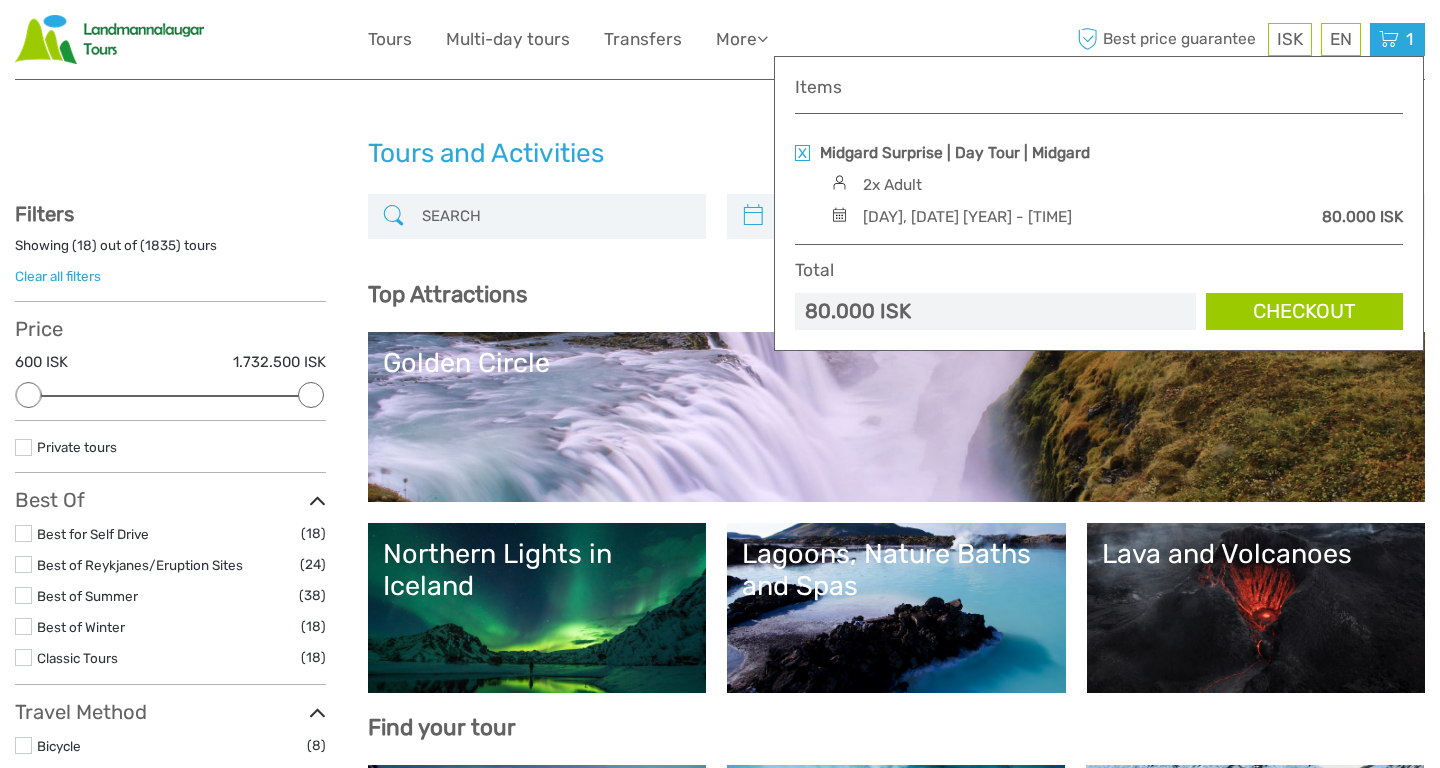 click on "Checkout" at bounding box center (1304, 311) 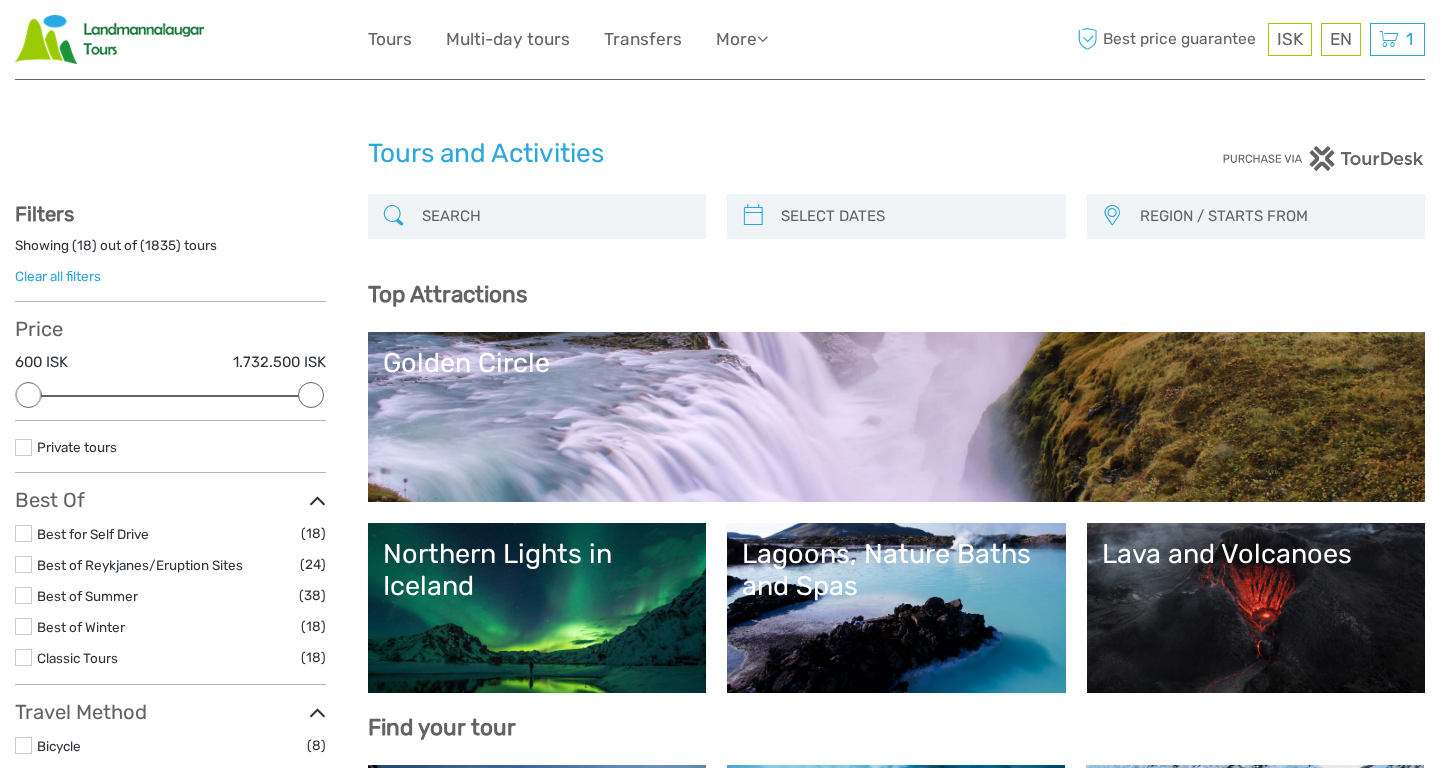 scroll, scrollTop: 4, scrollLeft: 0, axis: vertical 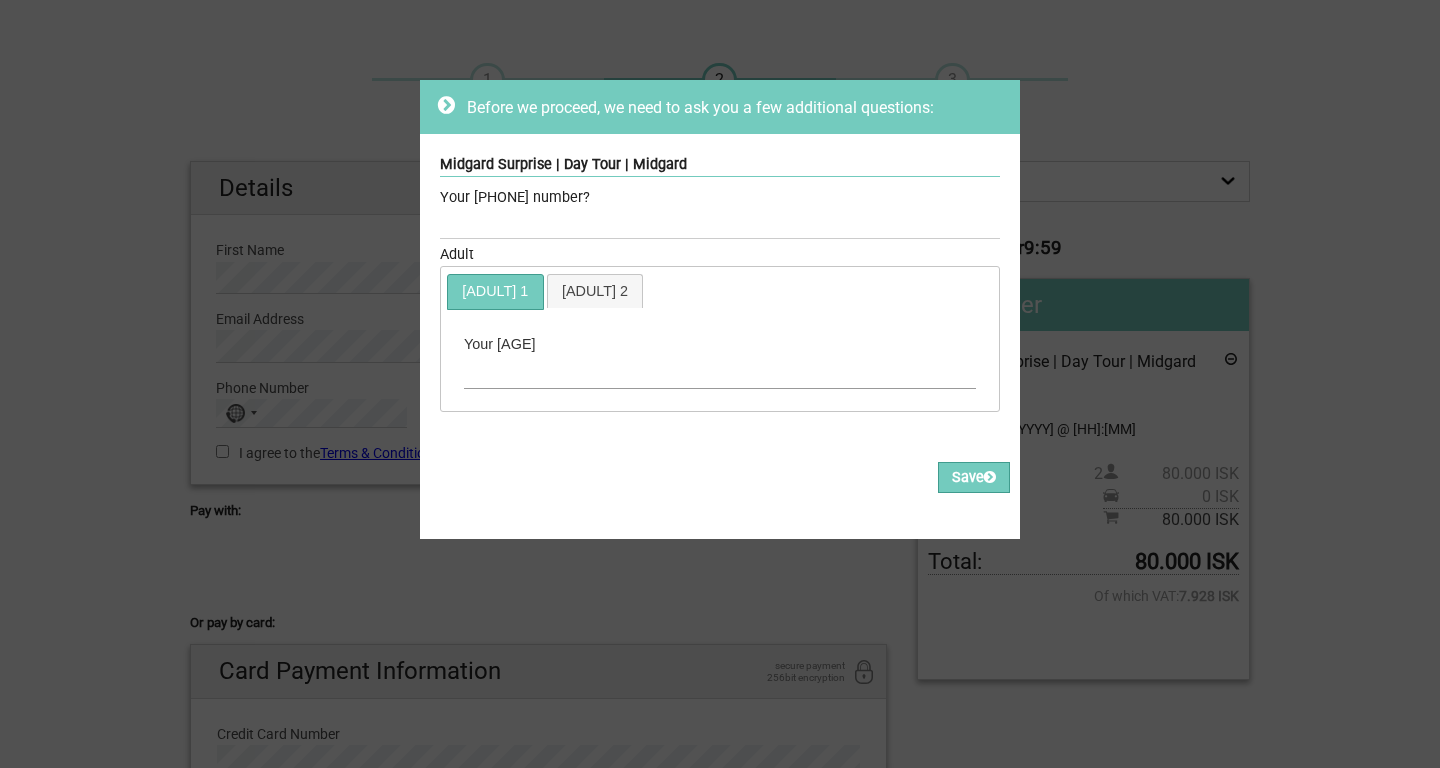 click at bounding box center (720, 372) 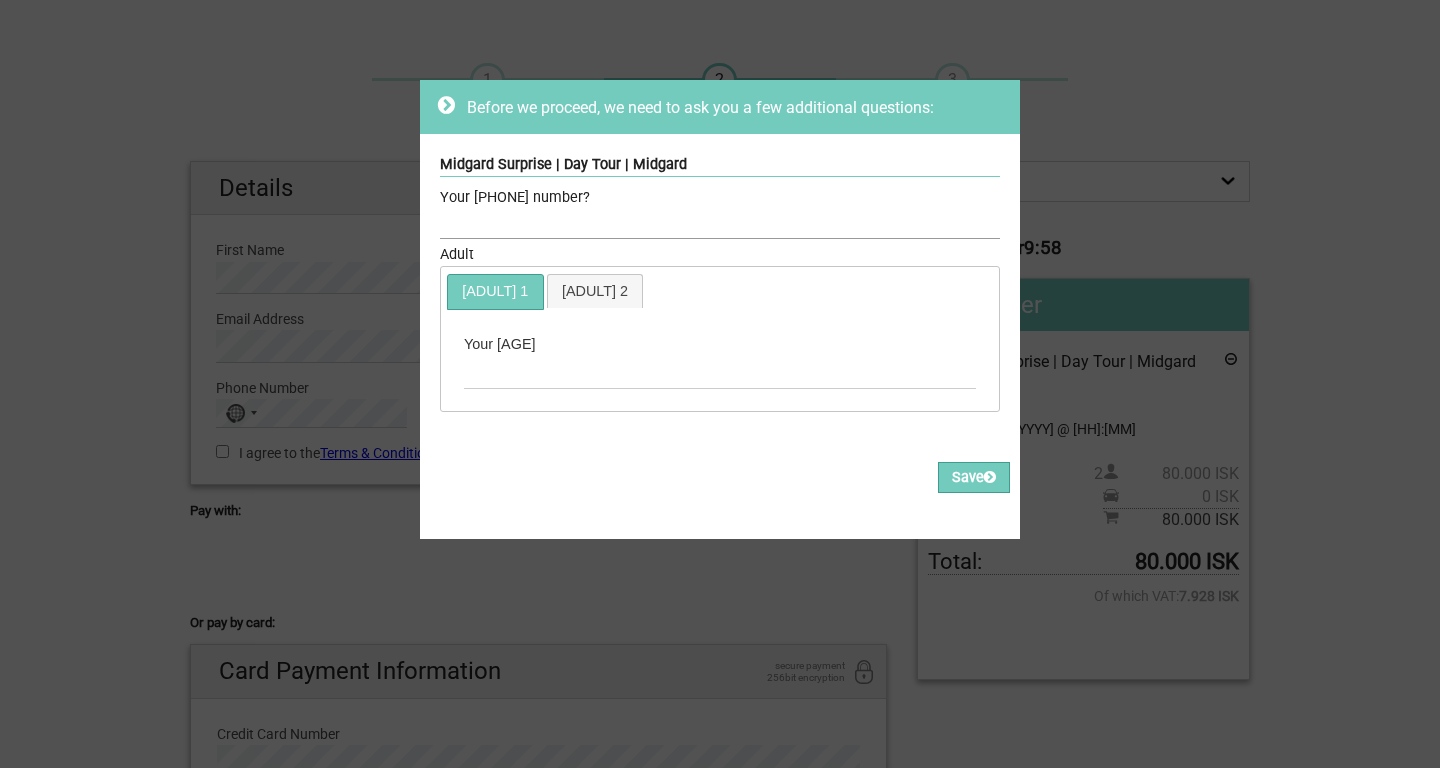 click at bounding box center [720, 224] 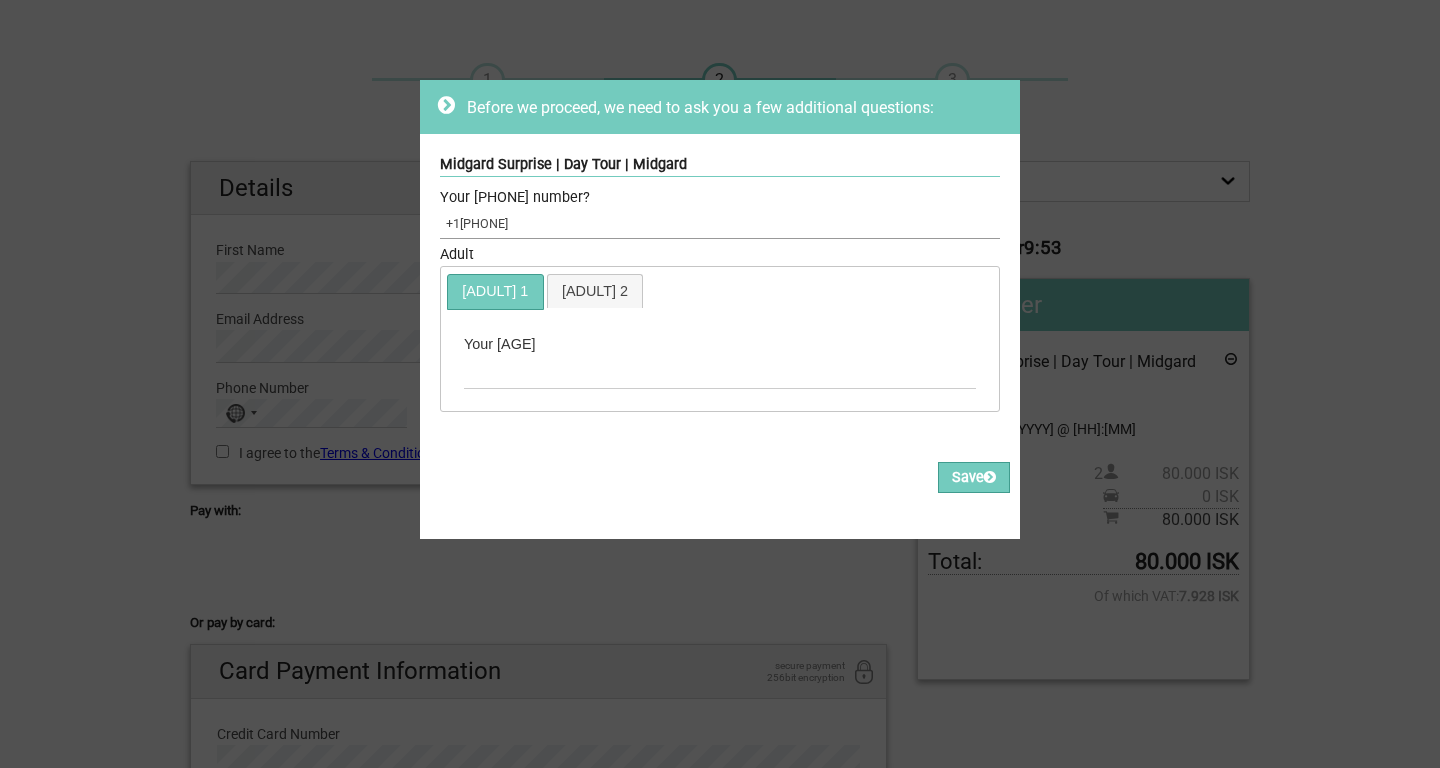 type on "+17788996316" 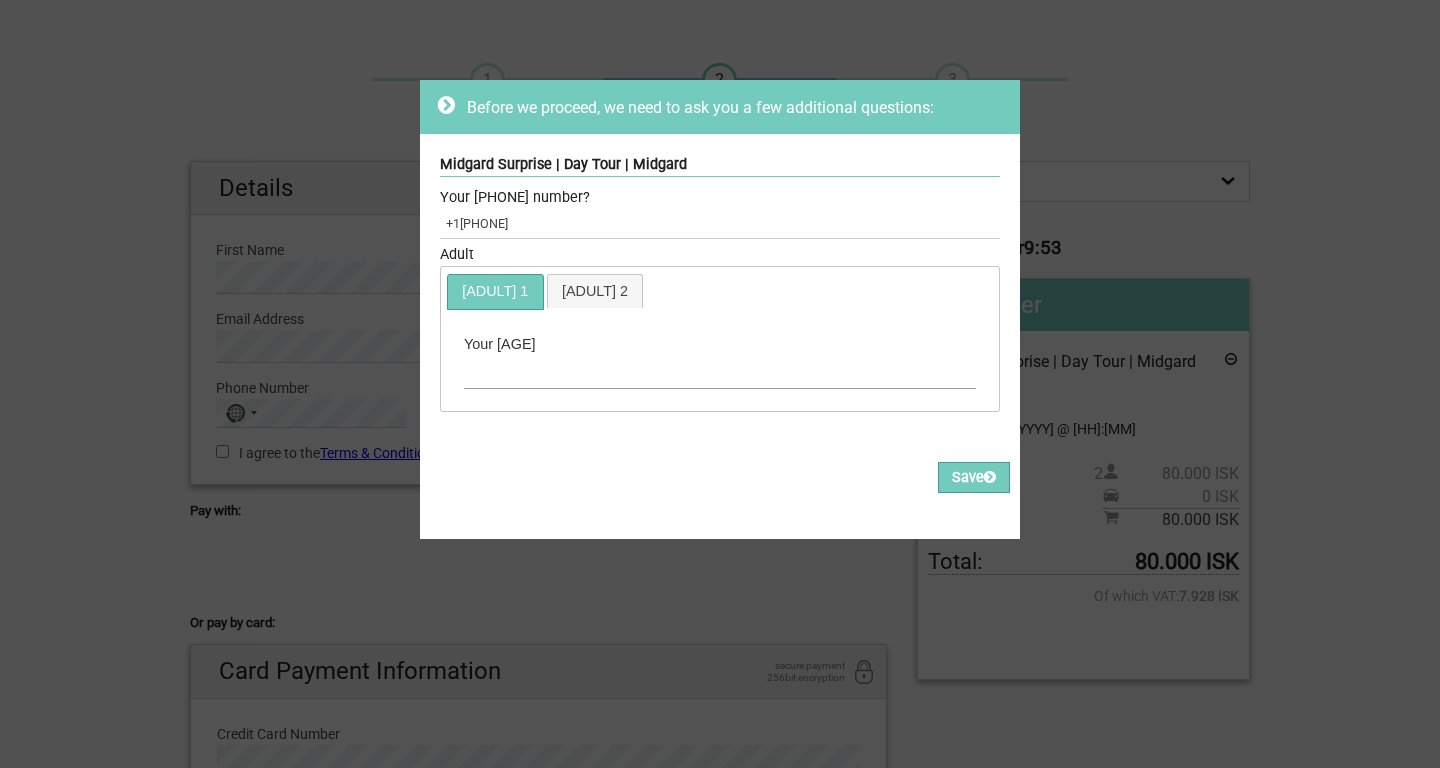 click at bounding box center (720, 372) 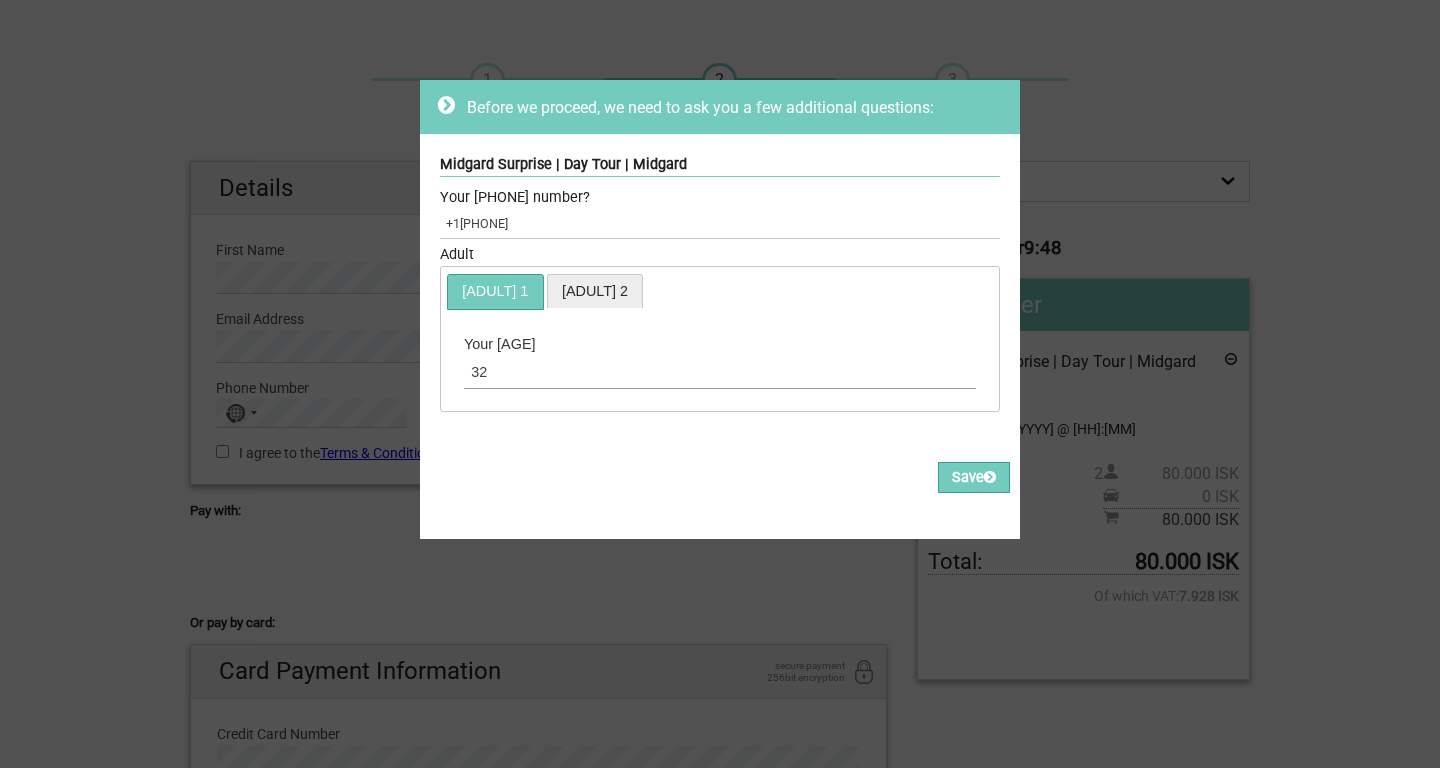 type on "32" 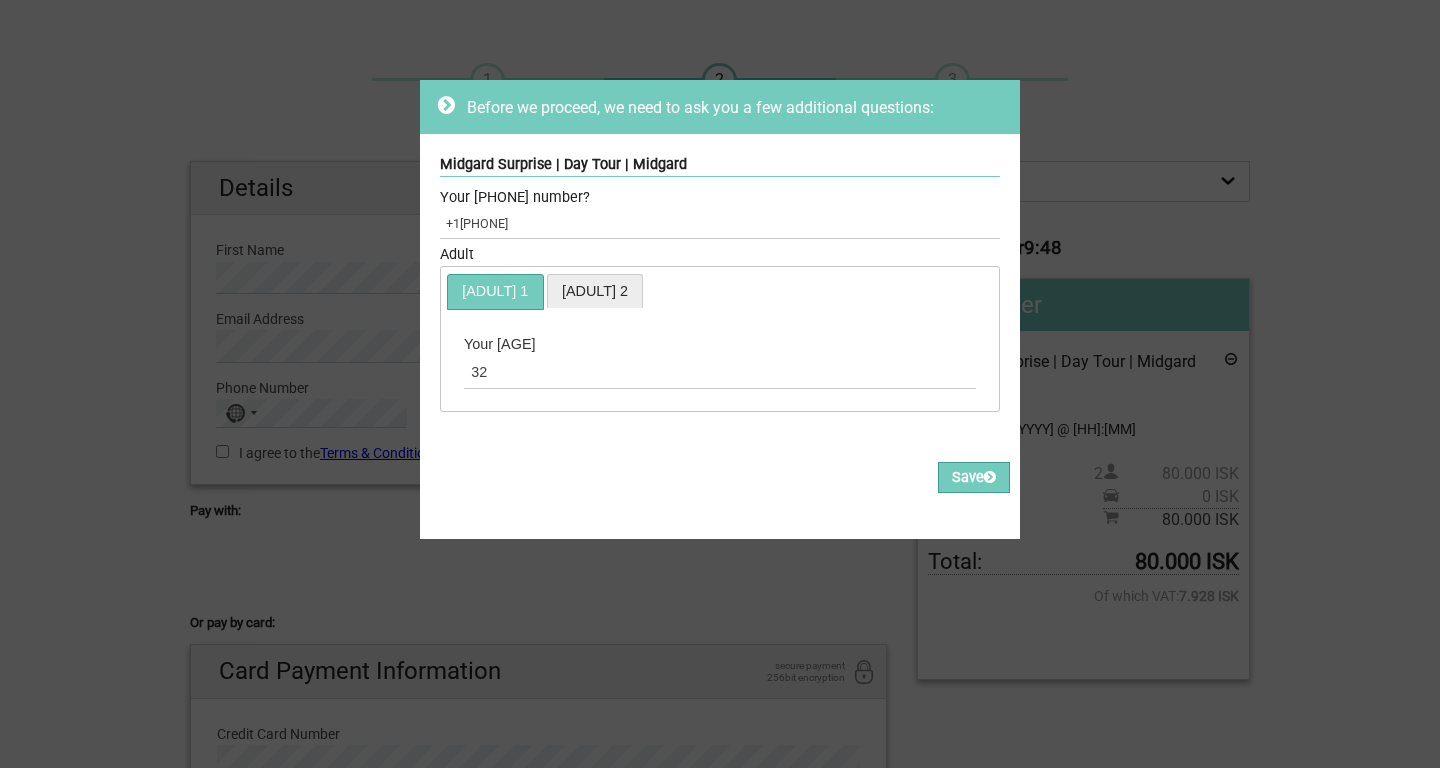 click on "Adult 2" at bounding box center [595, 291] 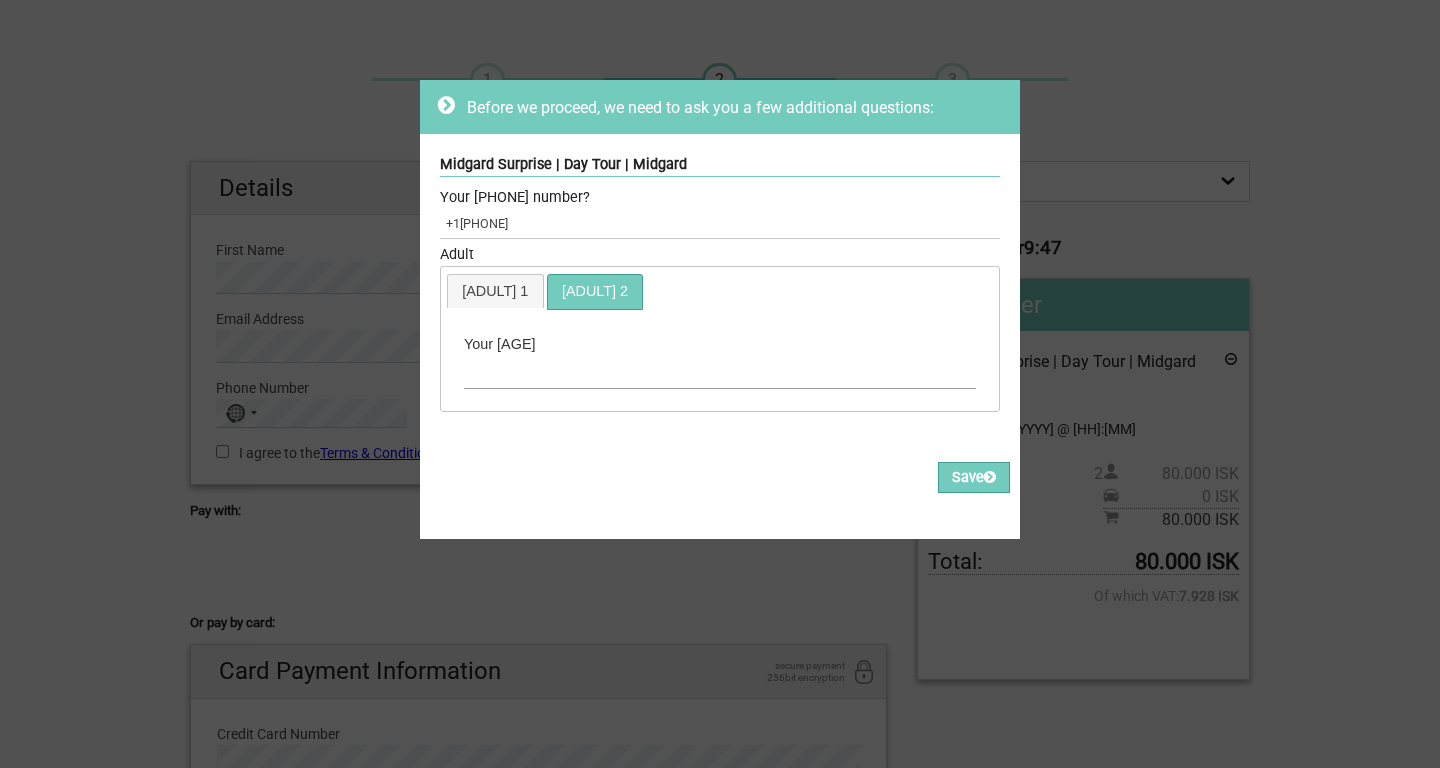 click at bounding box center [720, 372] 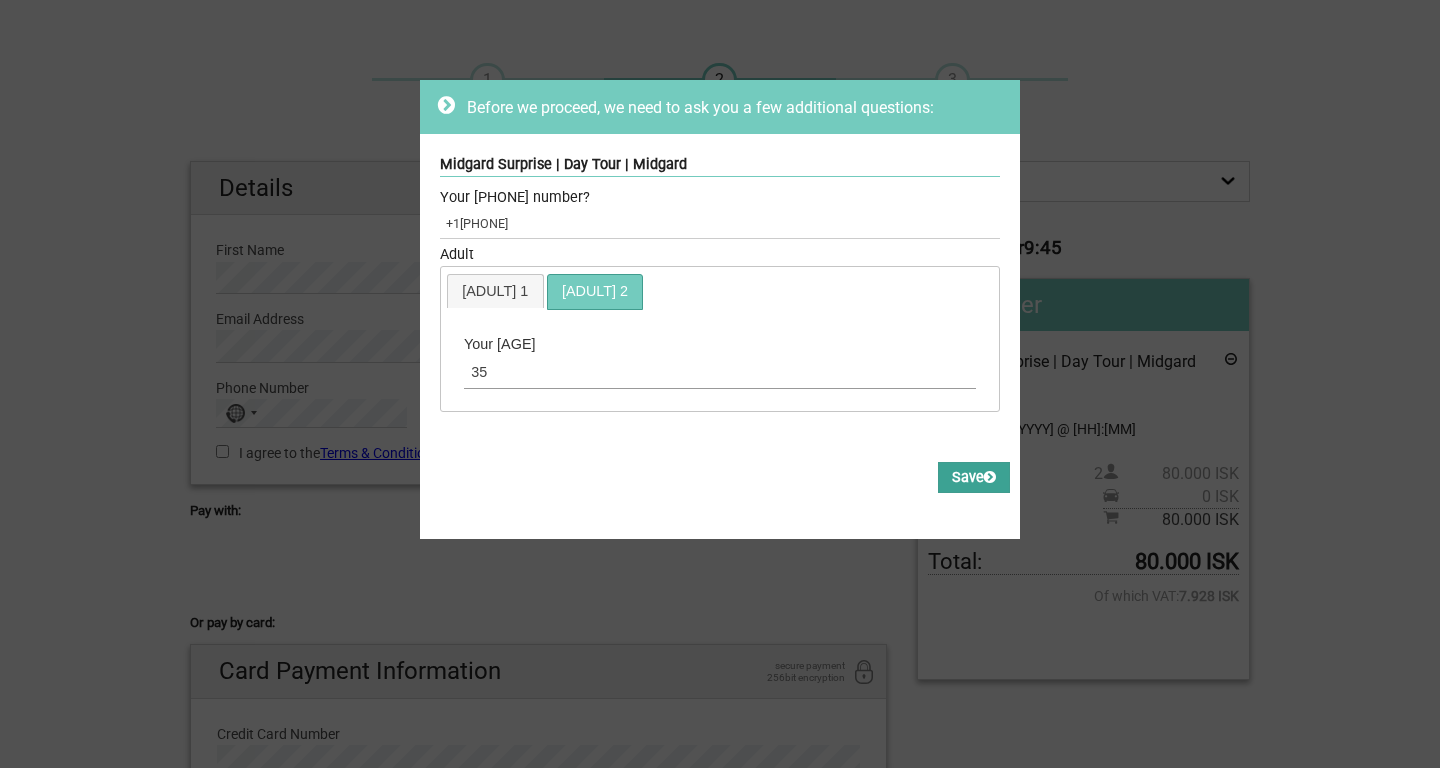 type on "35" 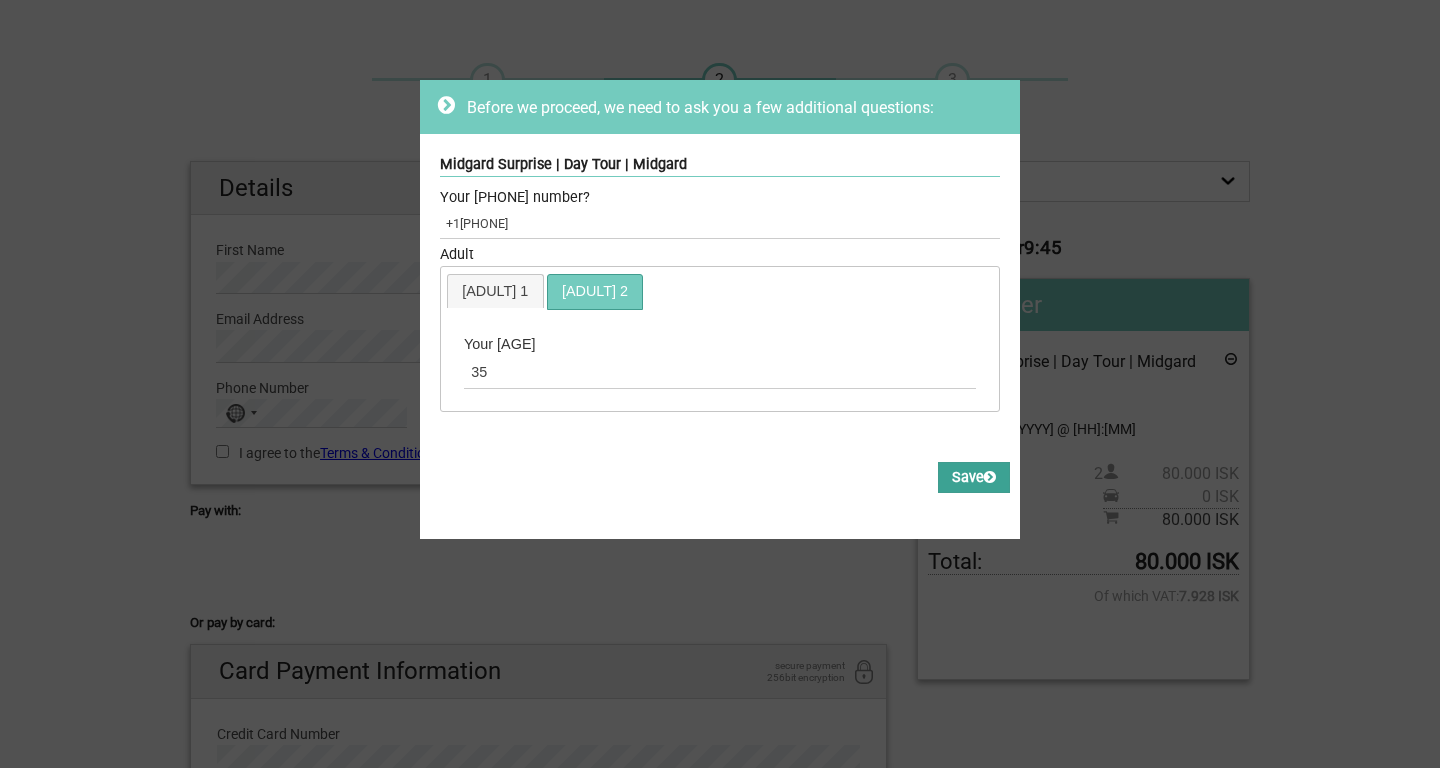 click on "Save" at bounding box center (974, 477) 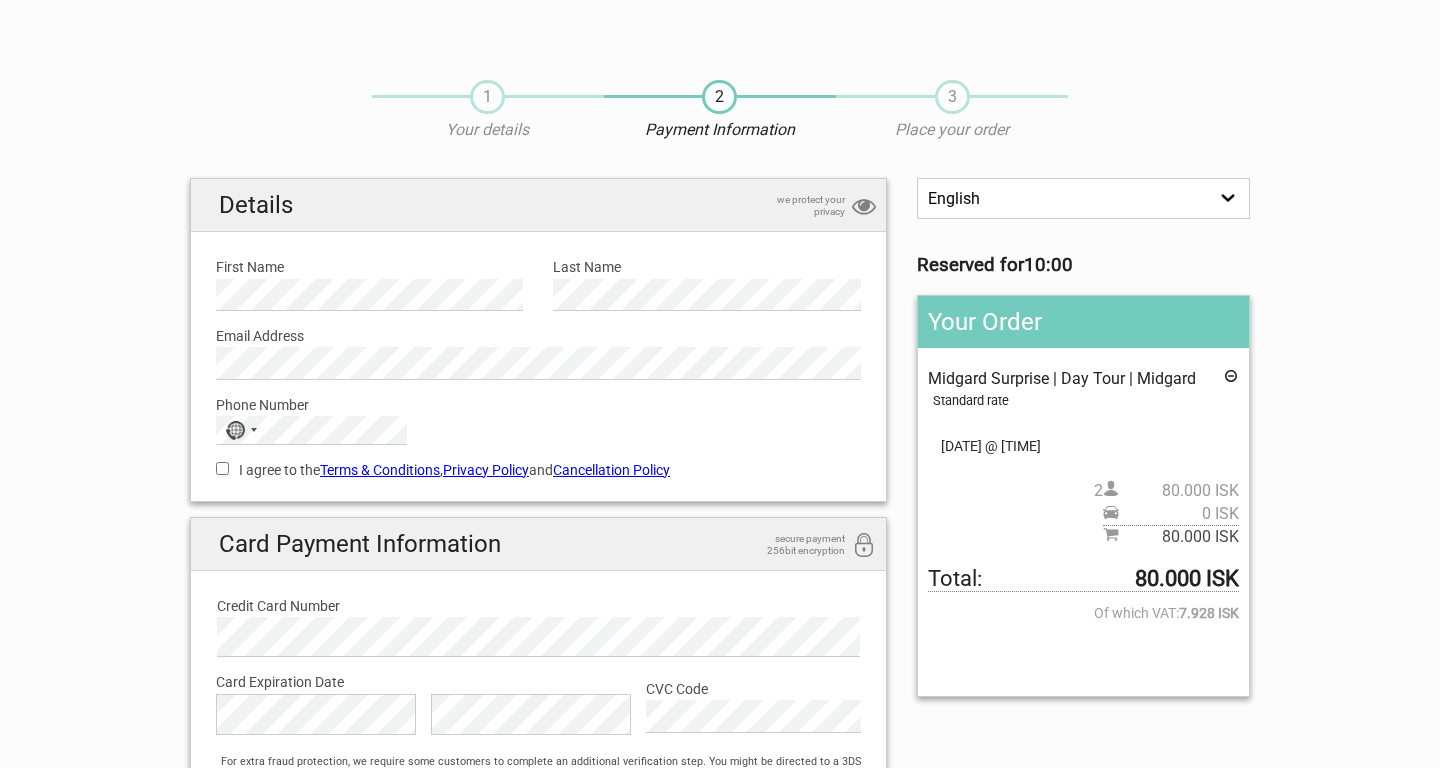 scroll, scrollTop: 17, scrollLeft: 0, axis: vertical 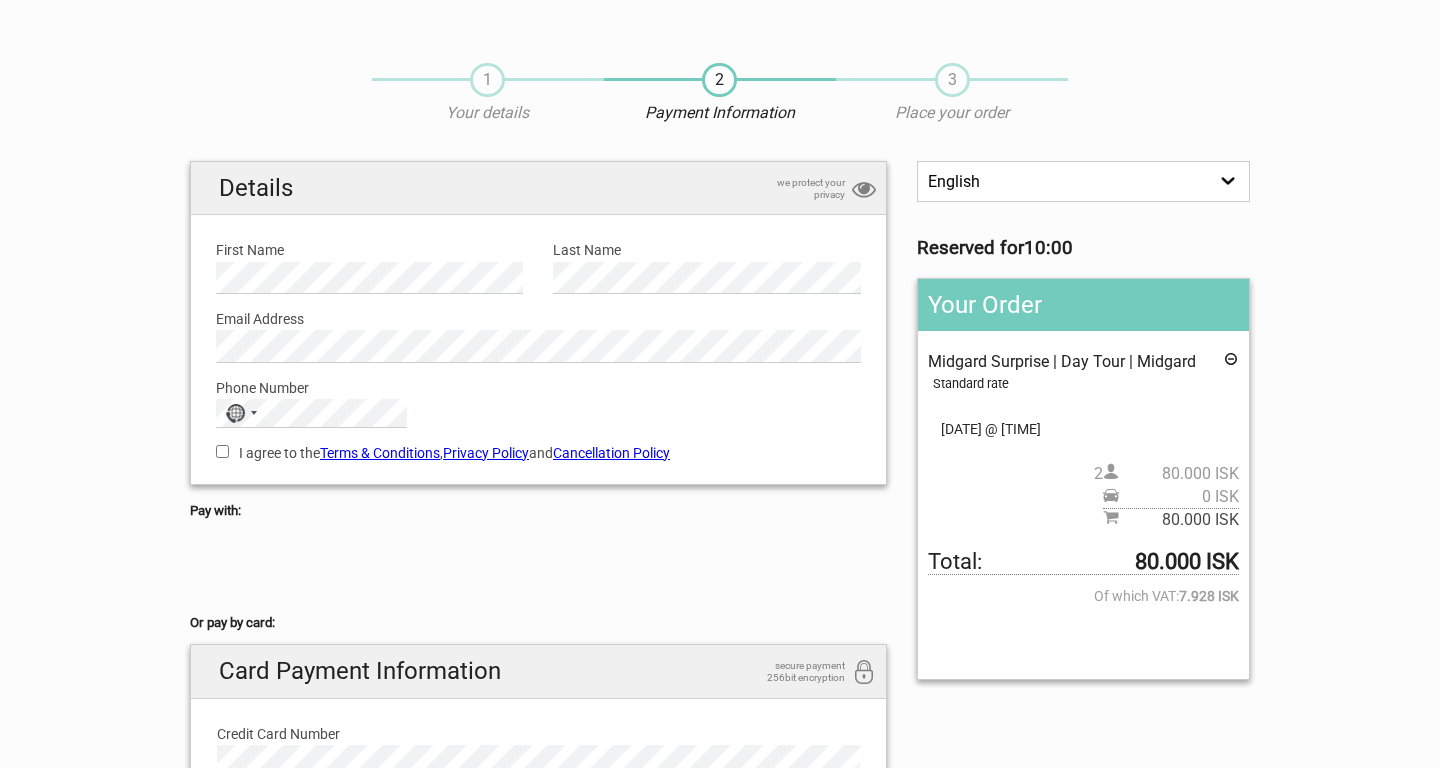 click on "Cancellation Policy" at bounding box center [611, 453] 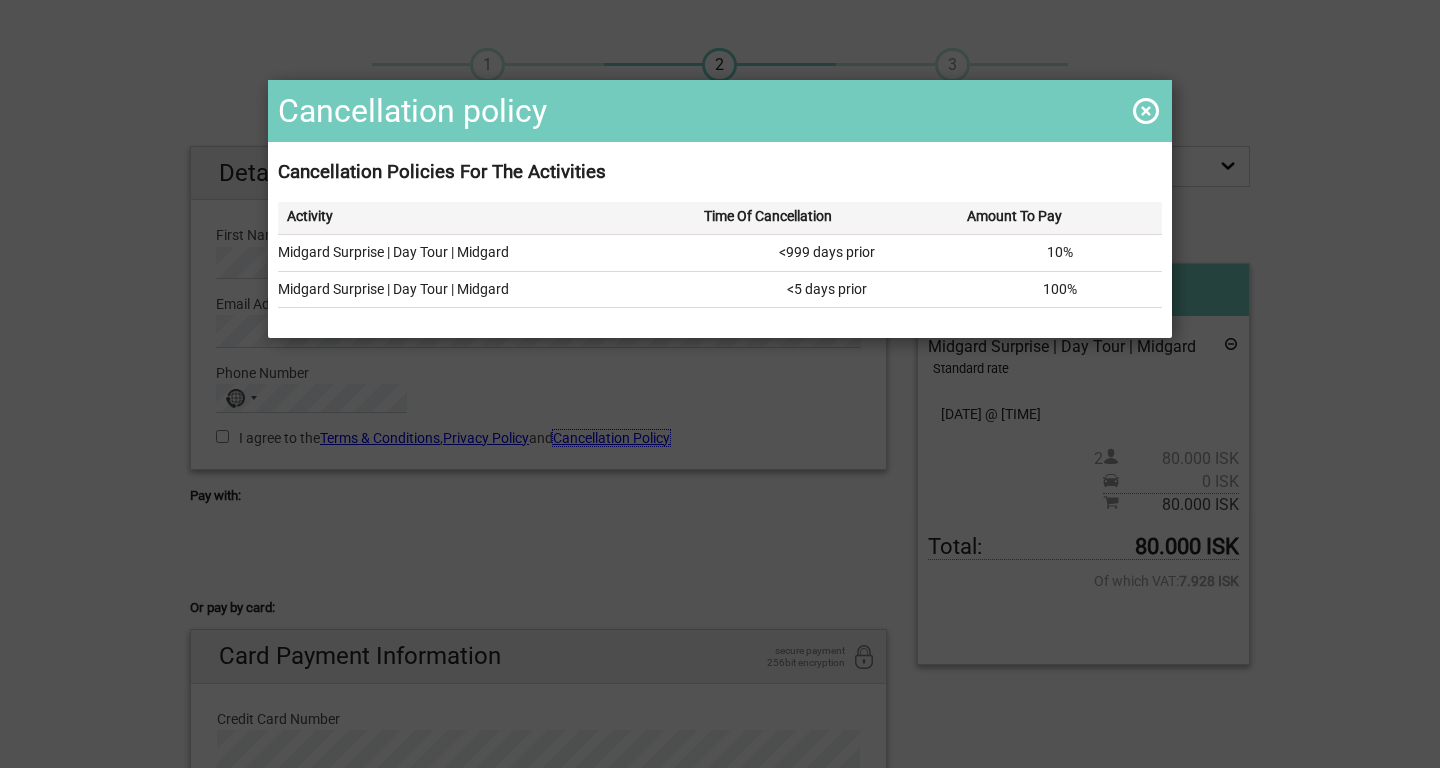 scroll, scrollTop: 34, scrollLeft: 0, axis: vertical 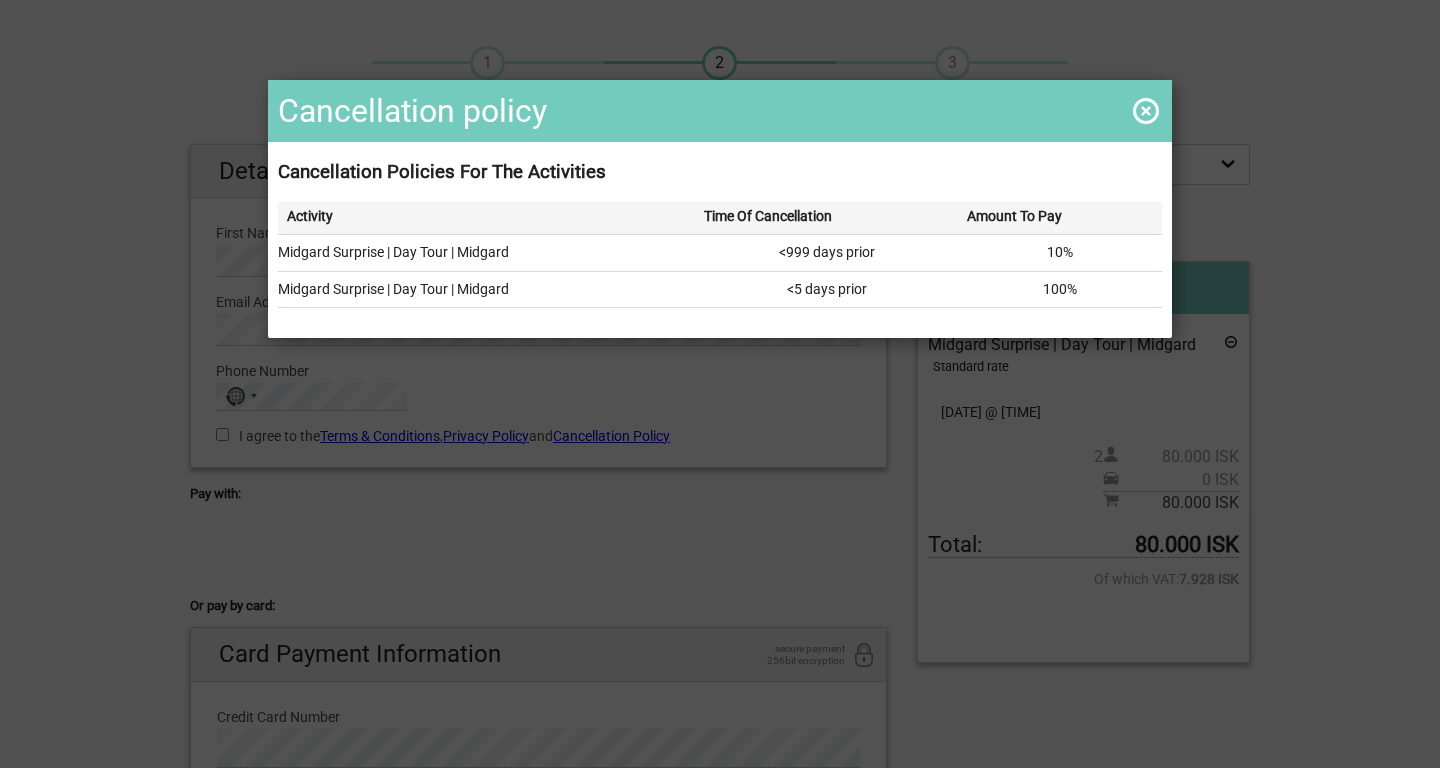 click at bounding box center (1146, 111) 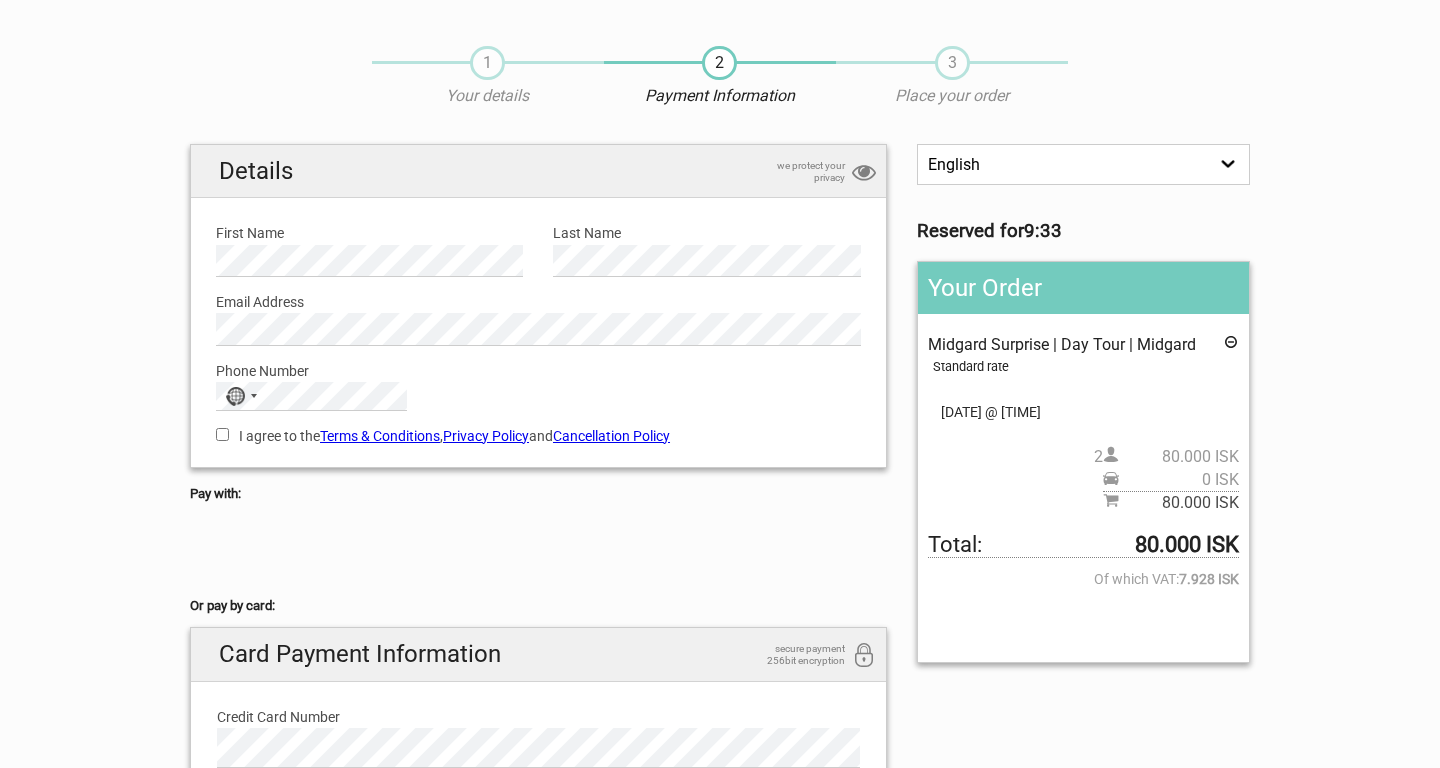 click on "I agree to the  Terms & Conditions ,  Privacy Policy  and  Cancellation Policy" at bounding box center (222, 434) 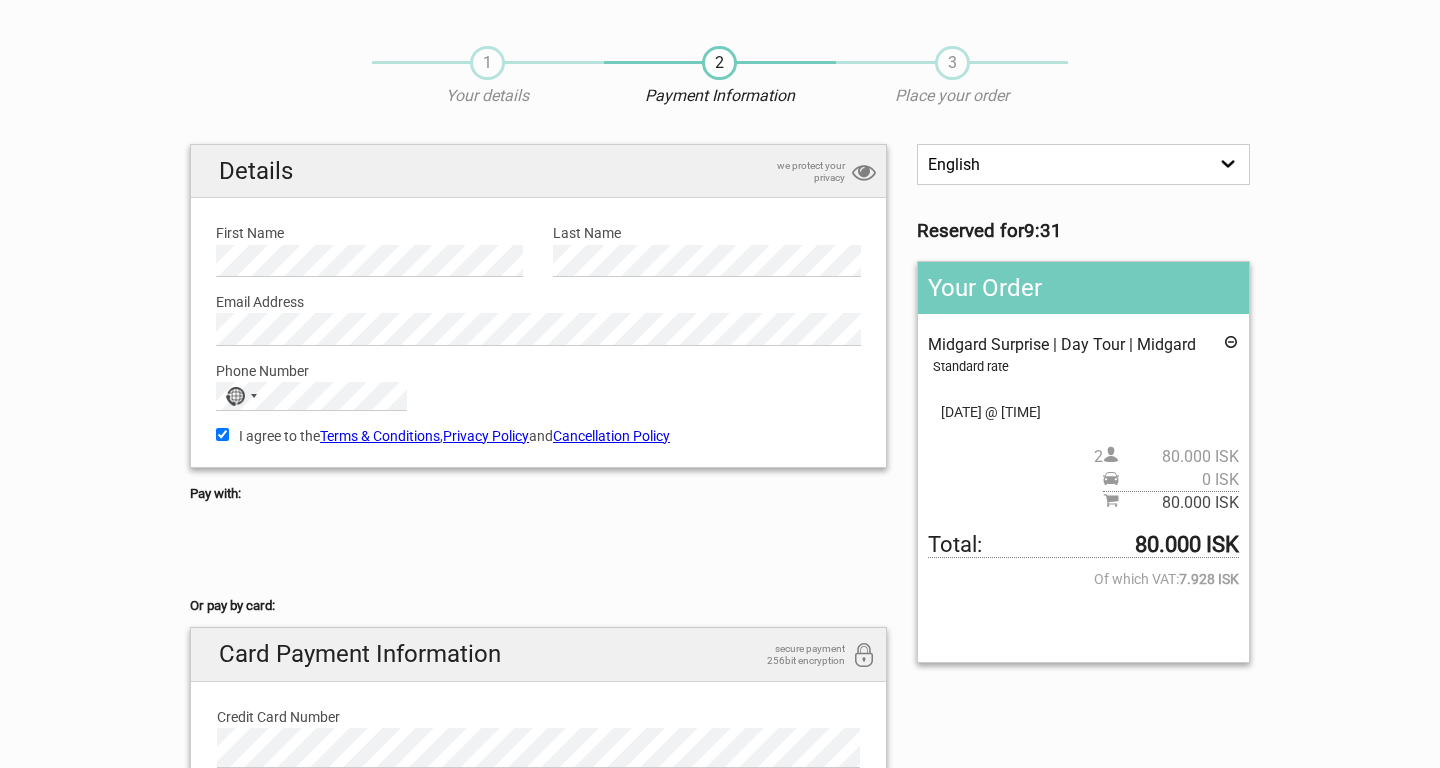 click on "Terms & Conditions" at bounding box center [380, 436] 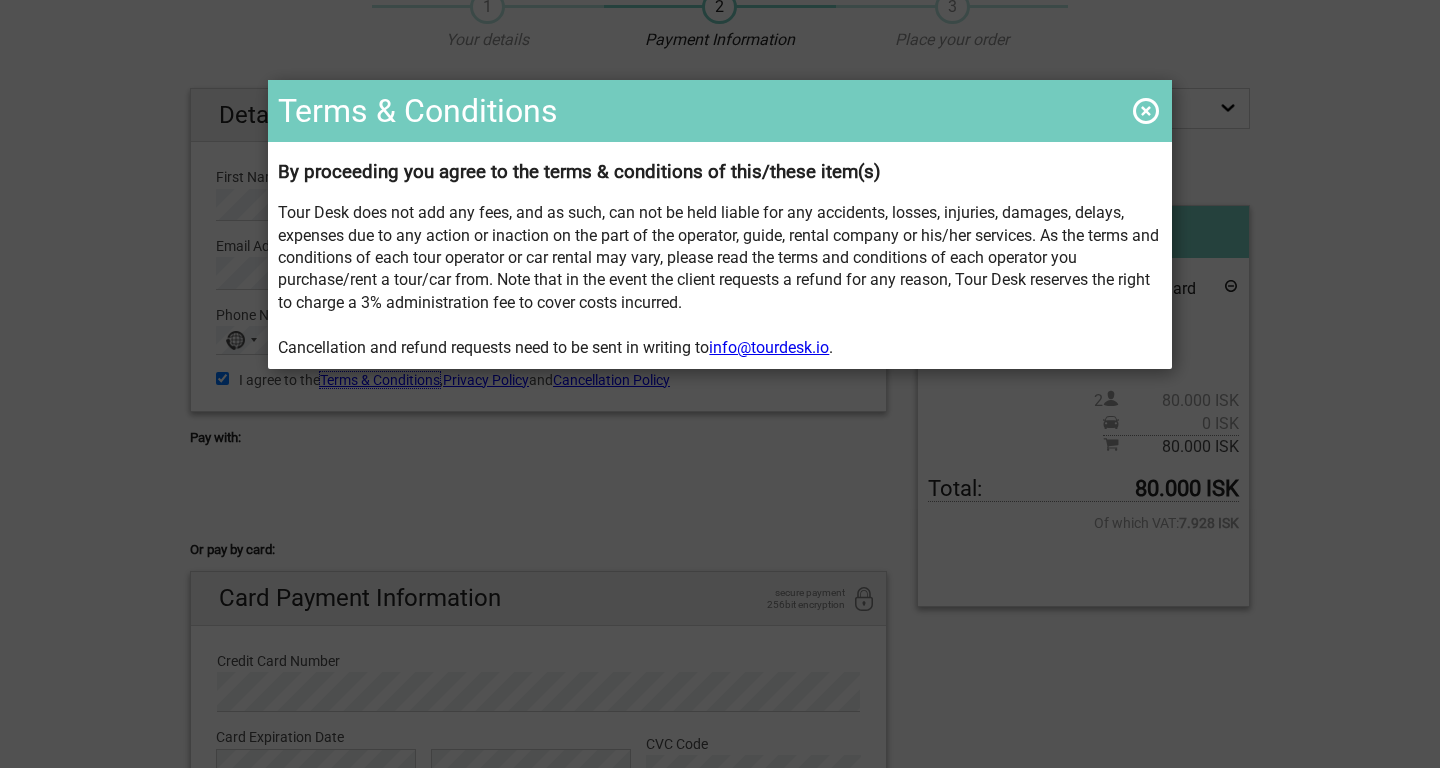 scroll, scrollTop: 92, scrollLeft: 0, axis: vertical 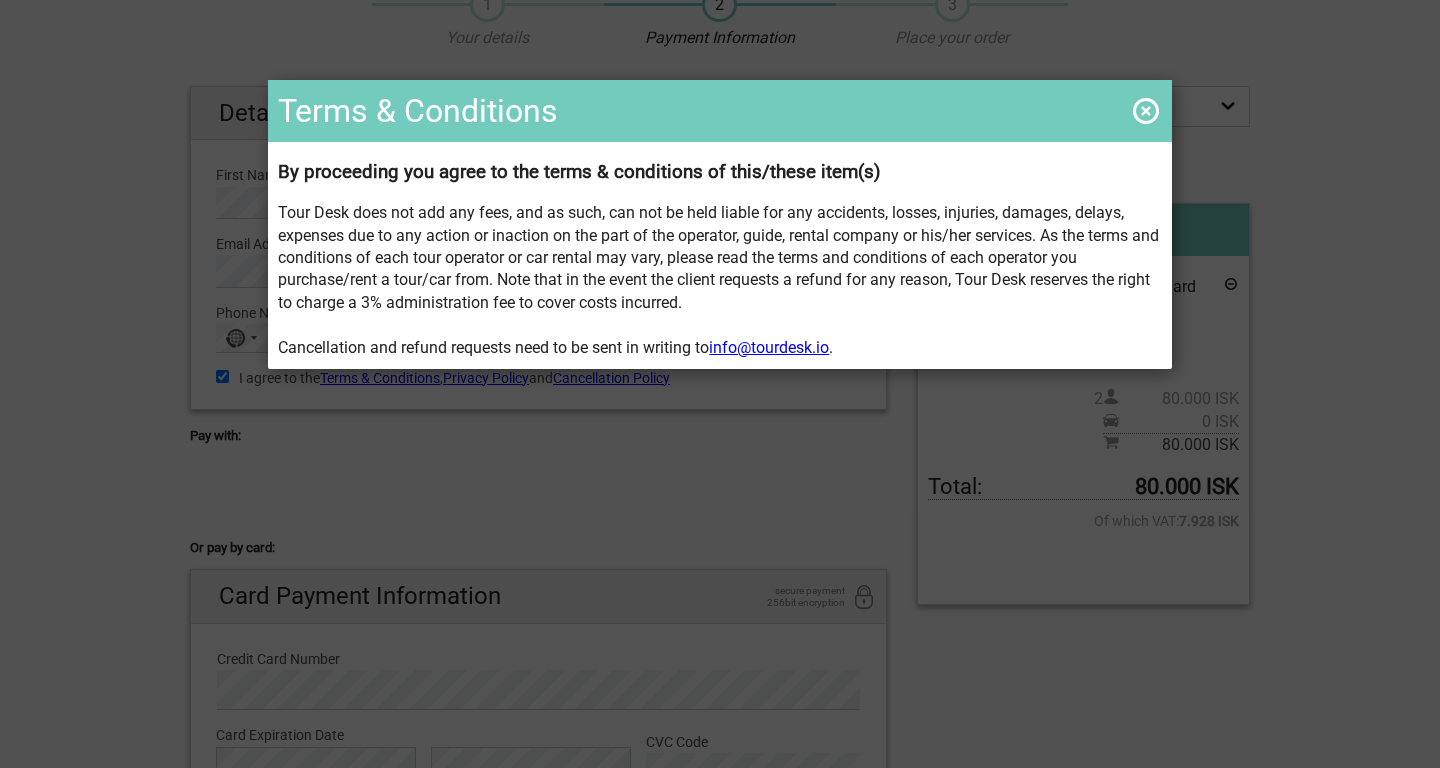 click at bounding box center [1146, 111] 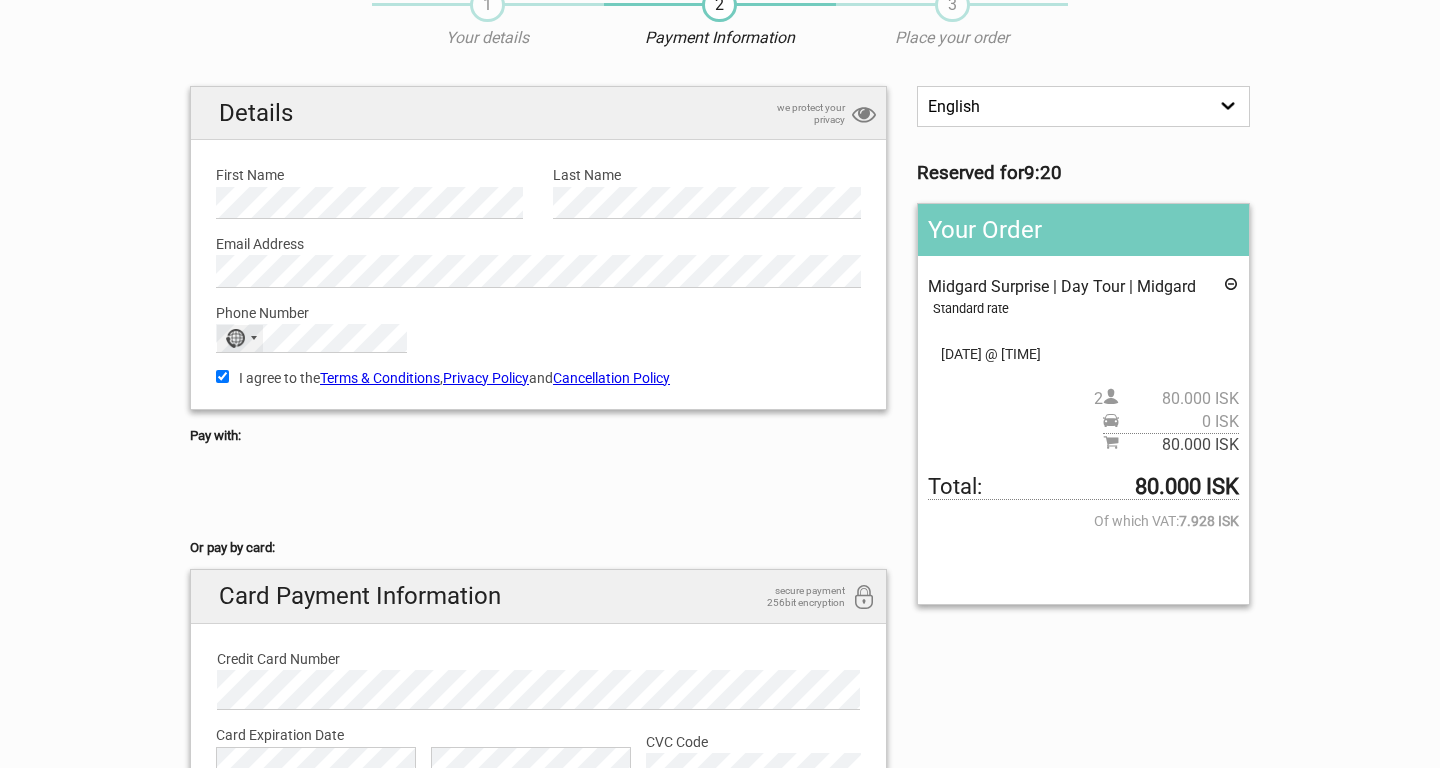 click on "No country selected" at bounding box center [235, 338] 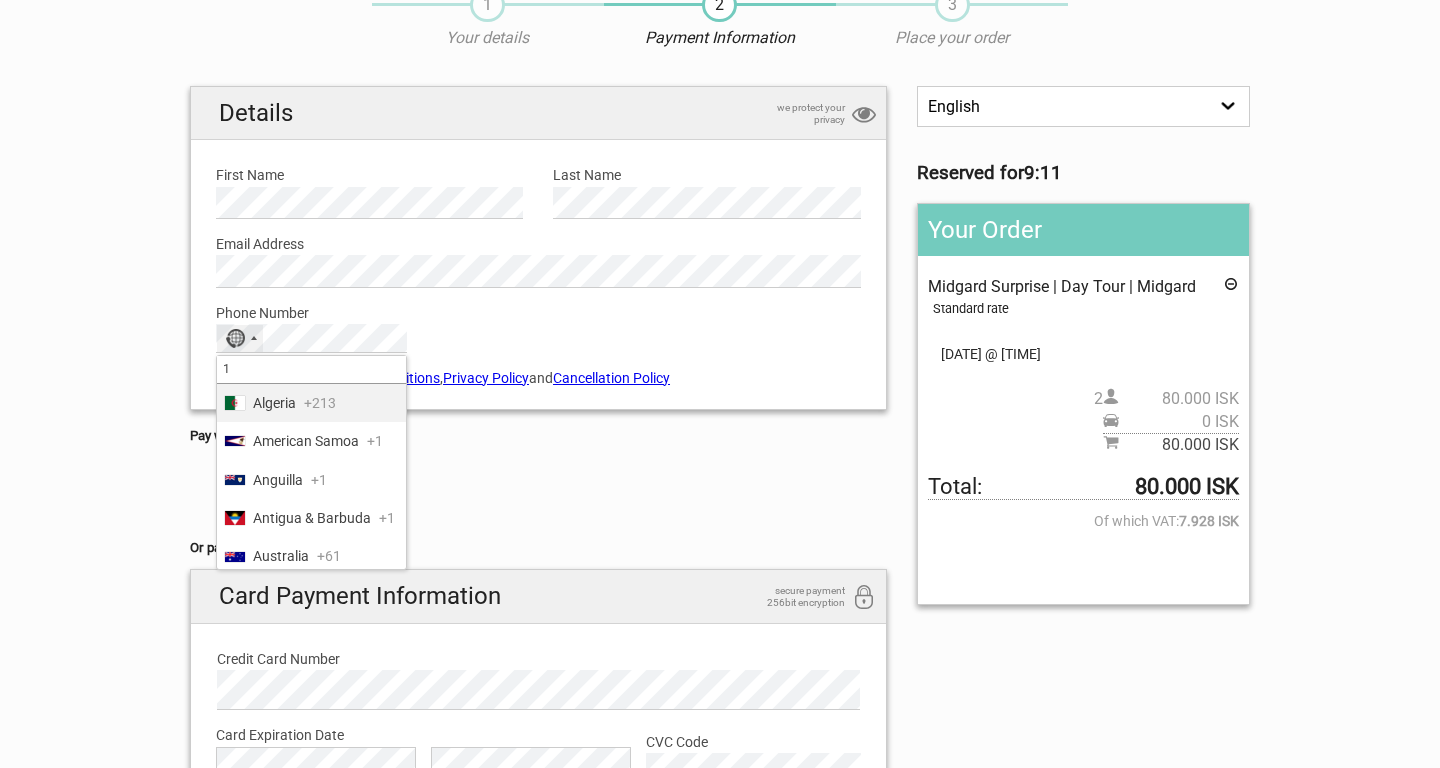 click on "1" at bounding box center (311, 370) 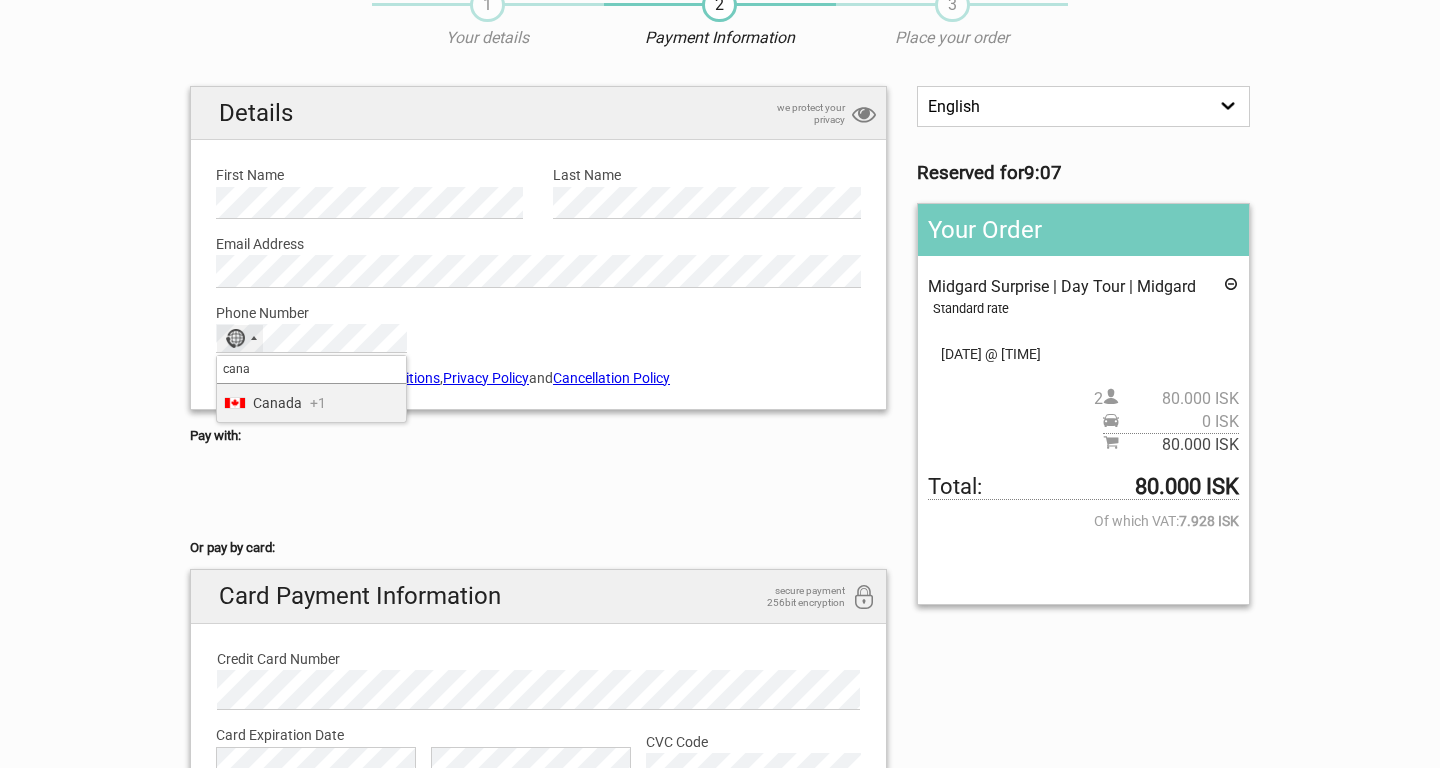 type on "cana" 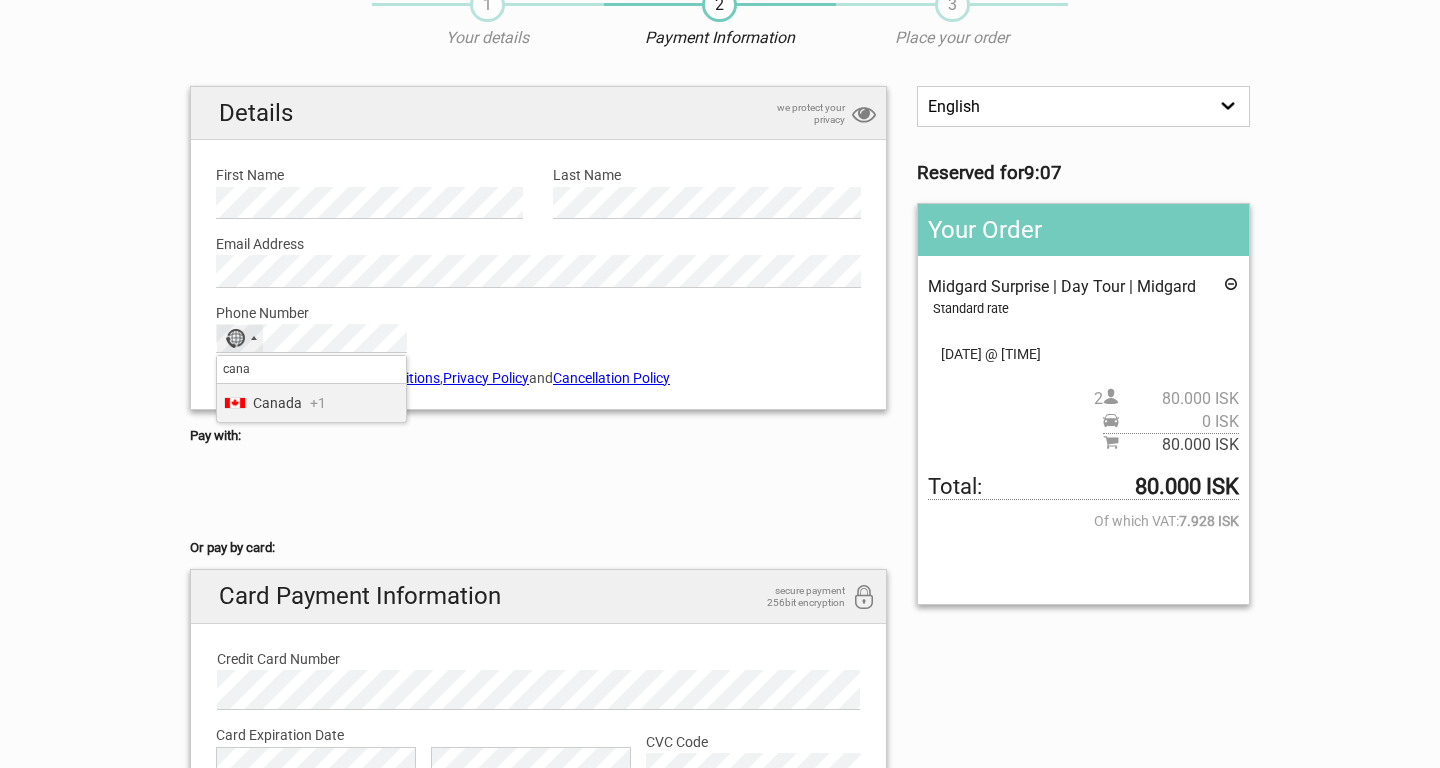 click on "Canada +1" at bounding box center (311, 403) 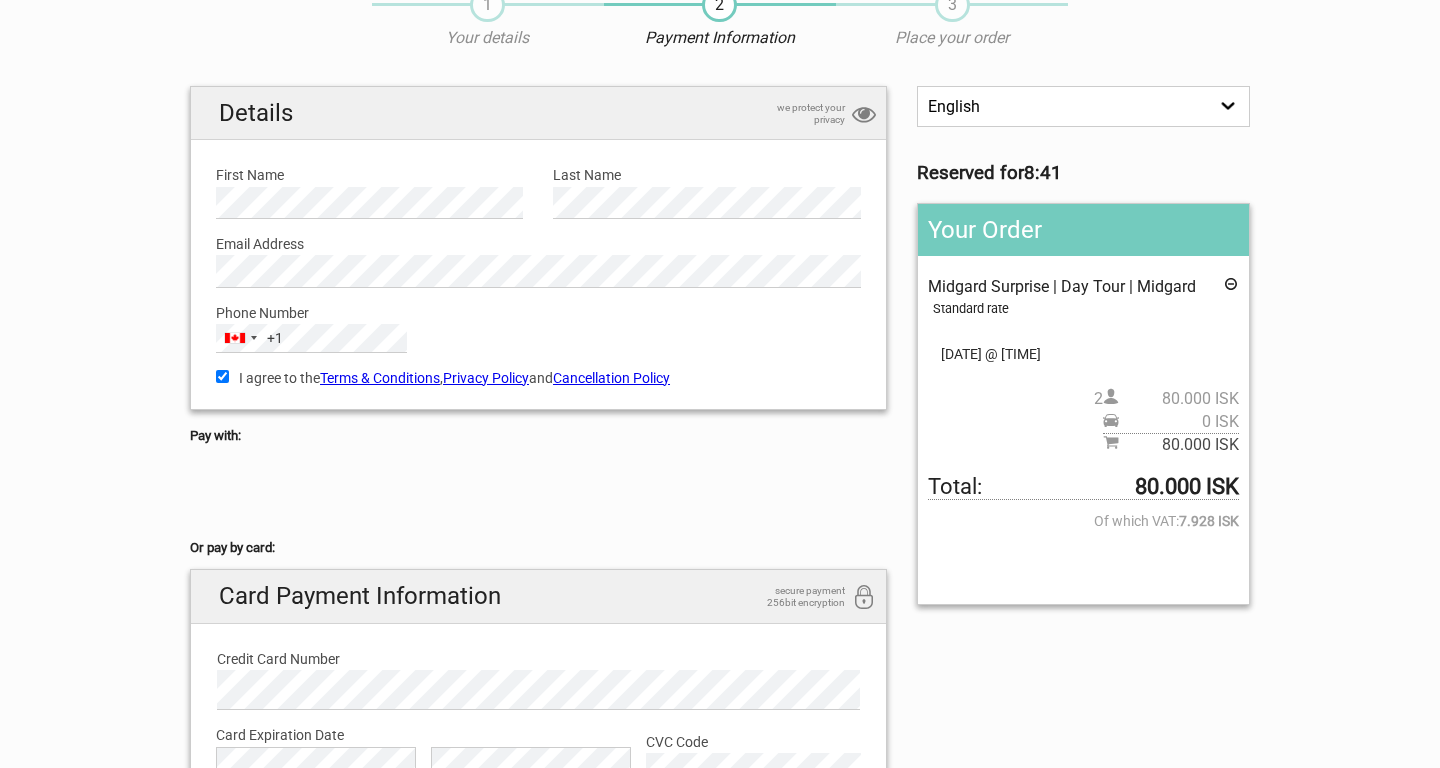 click on "1
Your details
2
Payment Information
3
Place your order
English
Español
Deutsch
Reserved for  8:41
Your Order
Midgard Surprise | Day Tour | Midgard
Standard rate
Pickup:
Select an option
I'll write my location.
REMOVE PICKUP
CONFIRM
08.Oct 2025 @ 10:00
2   80.000 ISK
0 ISK
80.000 ISK
Total:  80.000 ISK
+1" at bounding box center (720, 470) 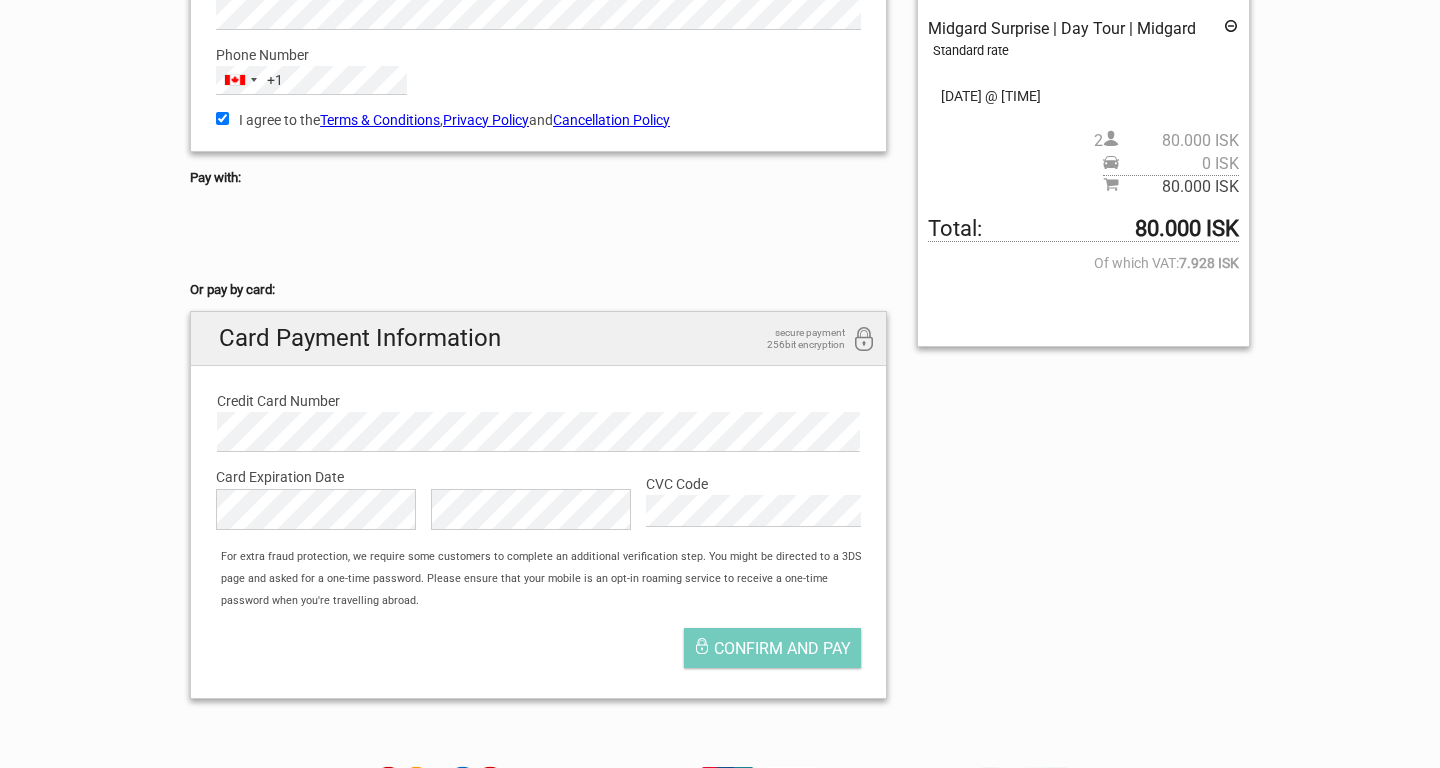 scroll, scrollTop: 351, scrollLeft: 0, axis: vertical 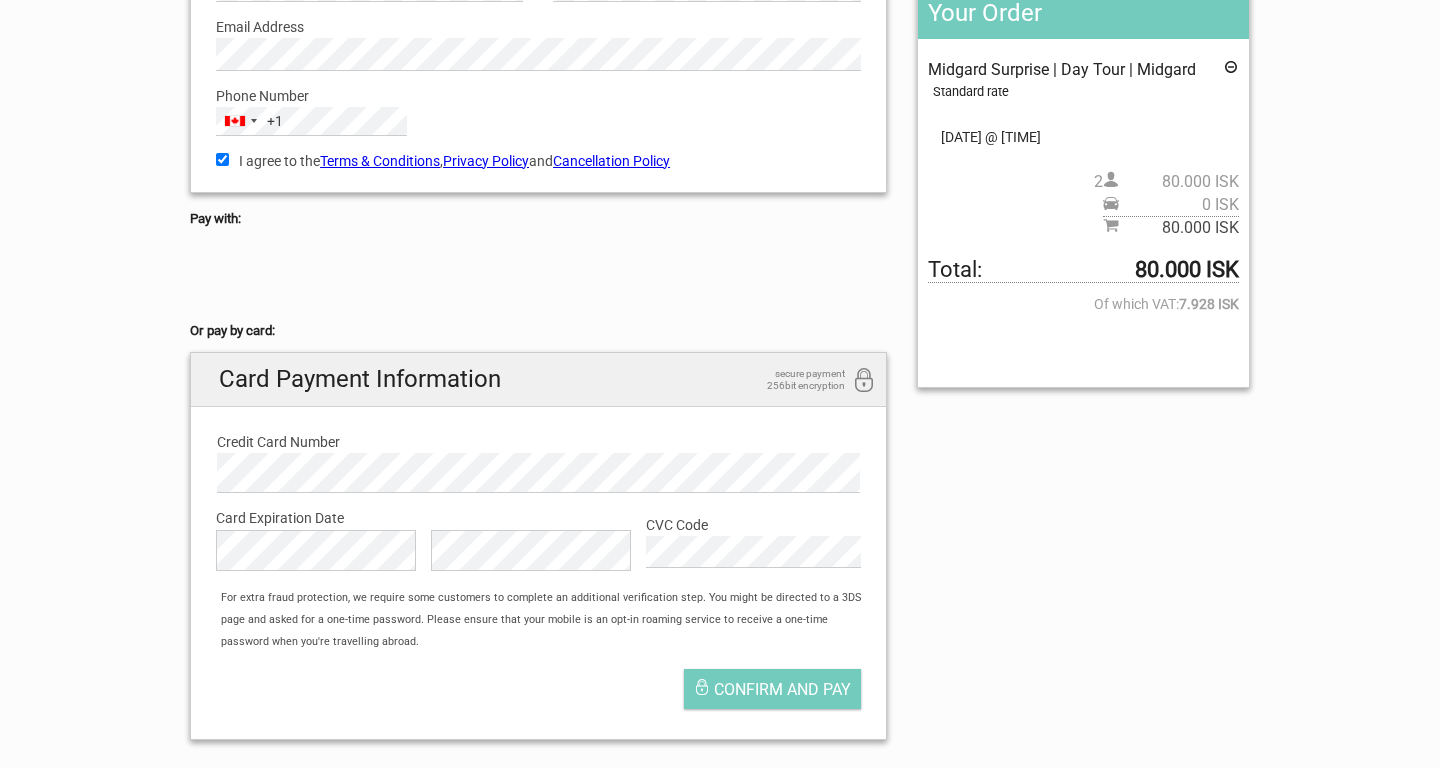 click on "English
Español
Deutsch
Reserved for  3:33
Your Order
Midgard Surprise | Day Tour | Midgard
Standard rate
Pickup:
Select an option
I'll write my location.
REMOVE PICKUP
CONFIRM
08.Oct 2025 @ 10:00
2   80.000 ISK
0 ISK
80.000 ISK
Total:  80.000 ISK
Of which VAT:    7.928 ISK
Gift Card:
Outstanding amount:
Details we protect your privacy
First Name Last Name" at bounding box center (720, 312) 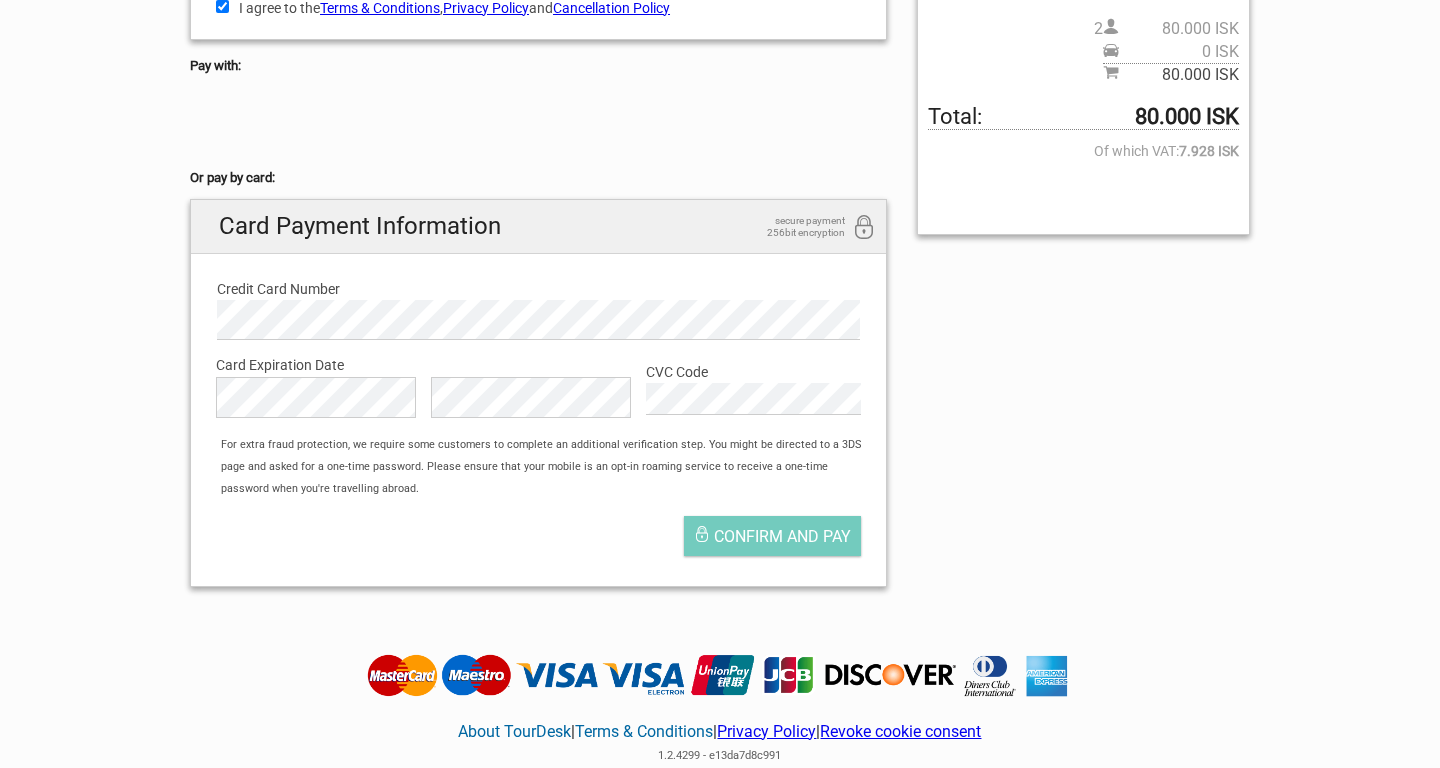 scroll, scrollTop: 466, scrollLeft: 0, axis: vertical 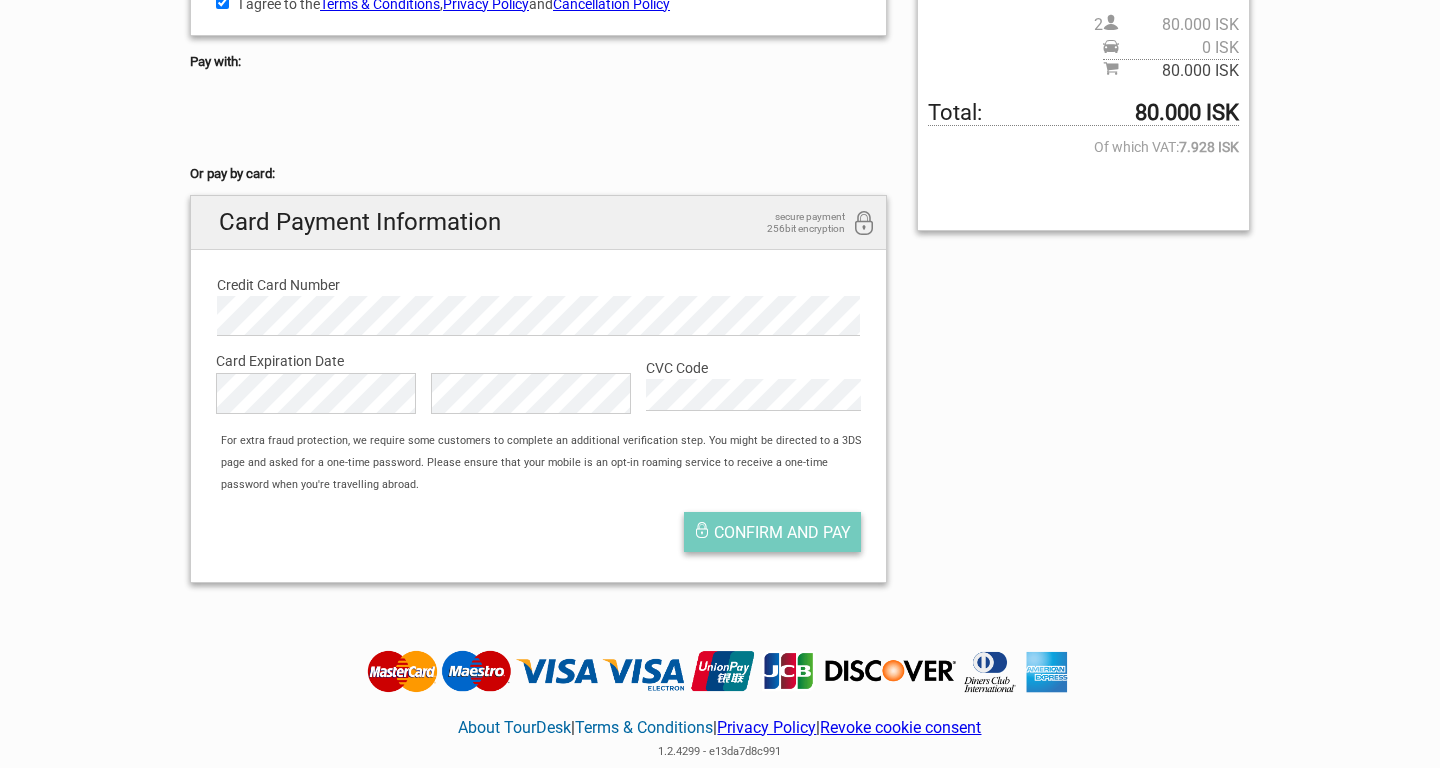 click on "Confirm and pay" at bounding box center (782, 532) 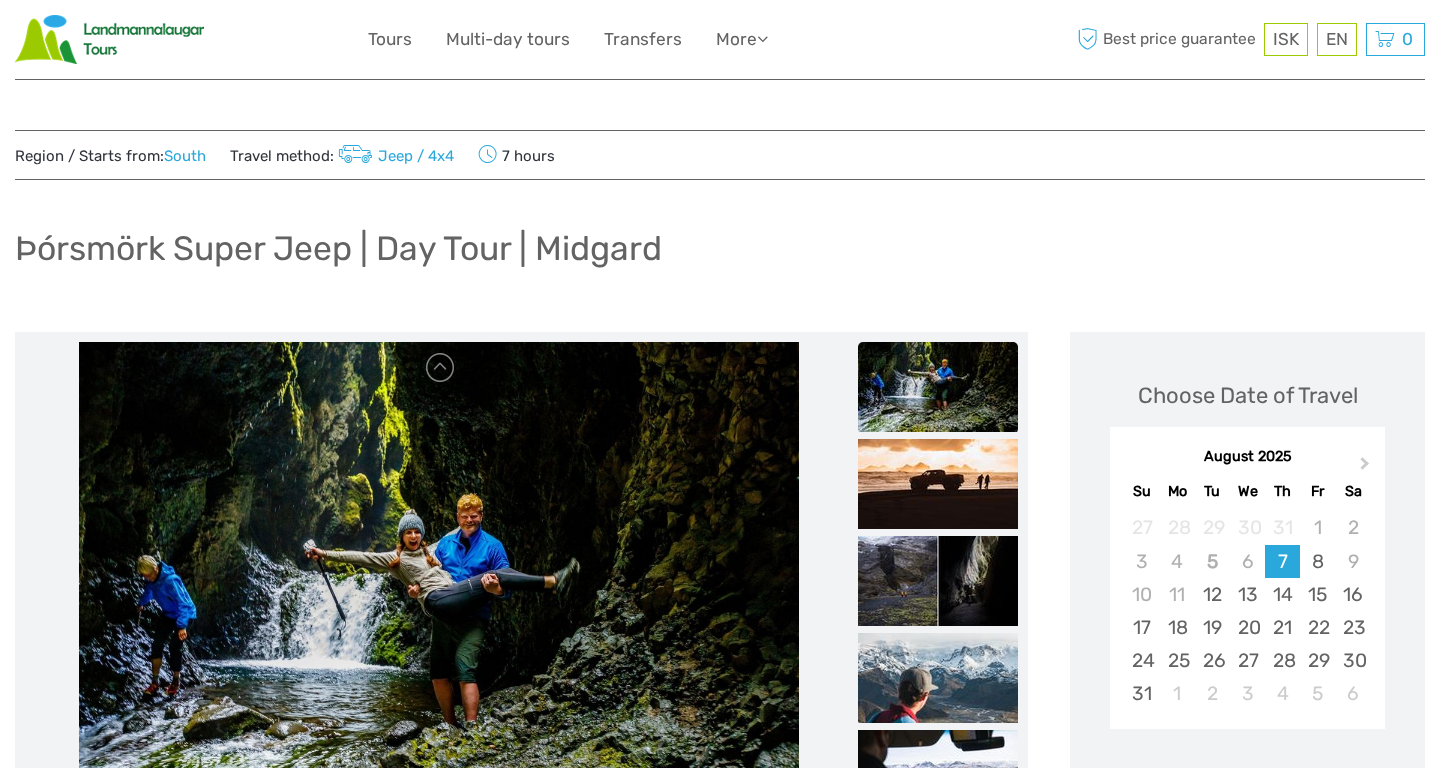 scroll, scrollTop: 992, scrollLeft: 0, axis: vertical 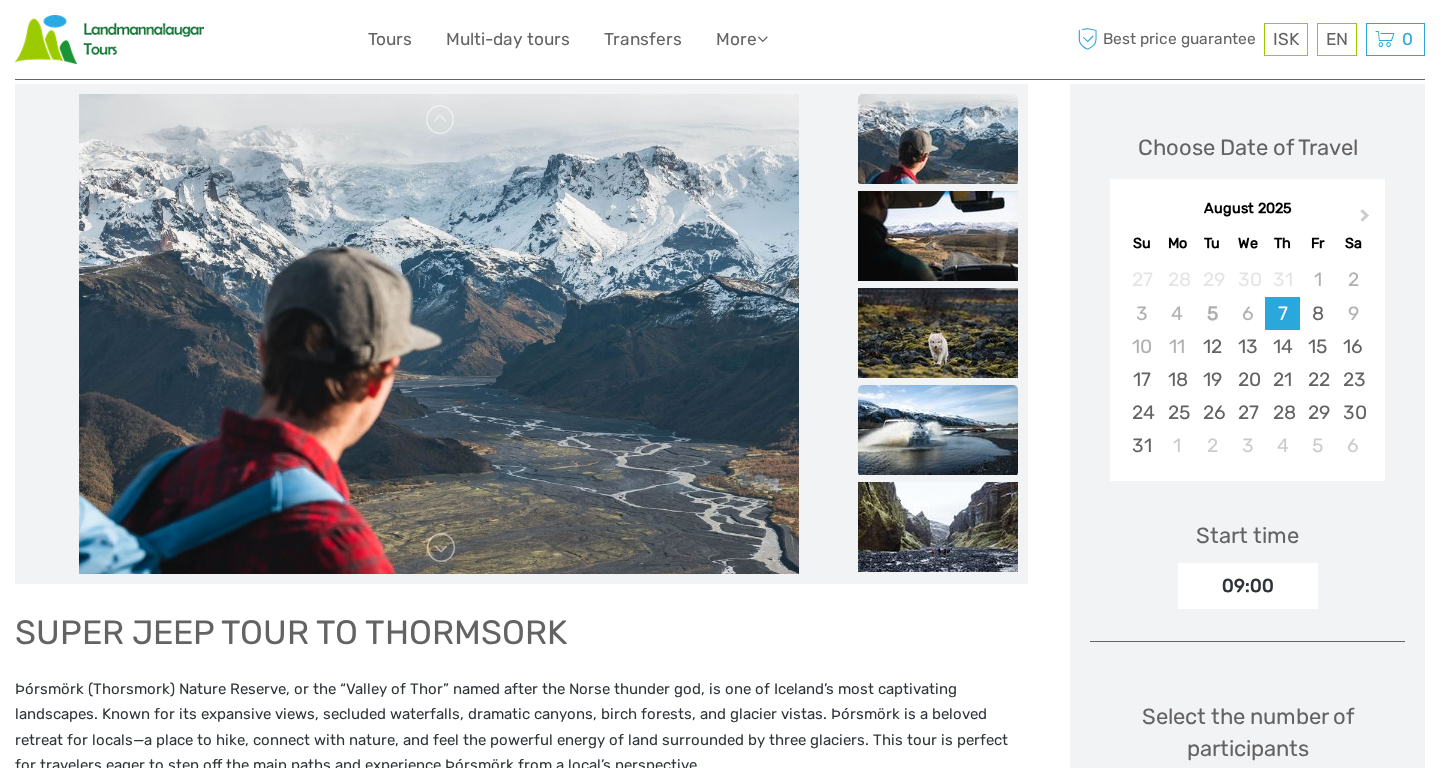 click at bounding box center [938, 430] 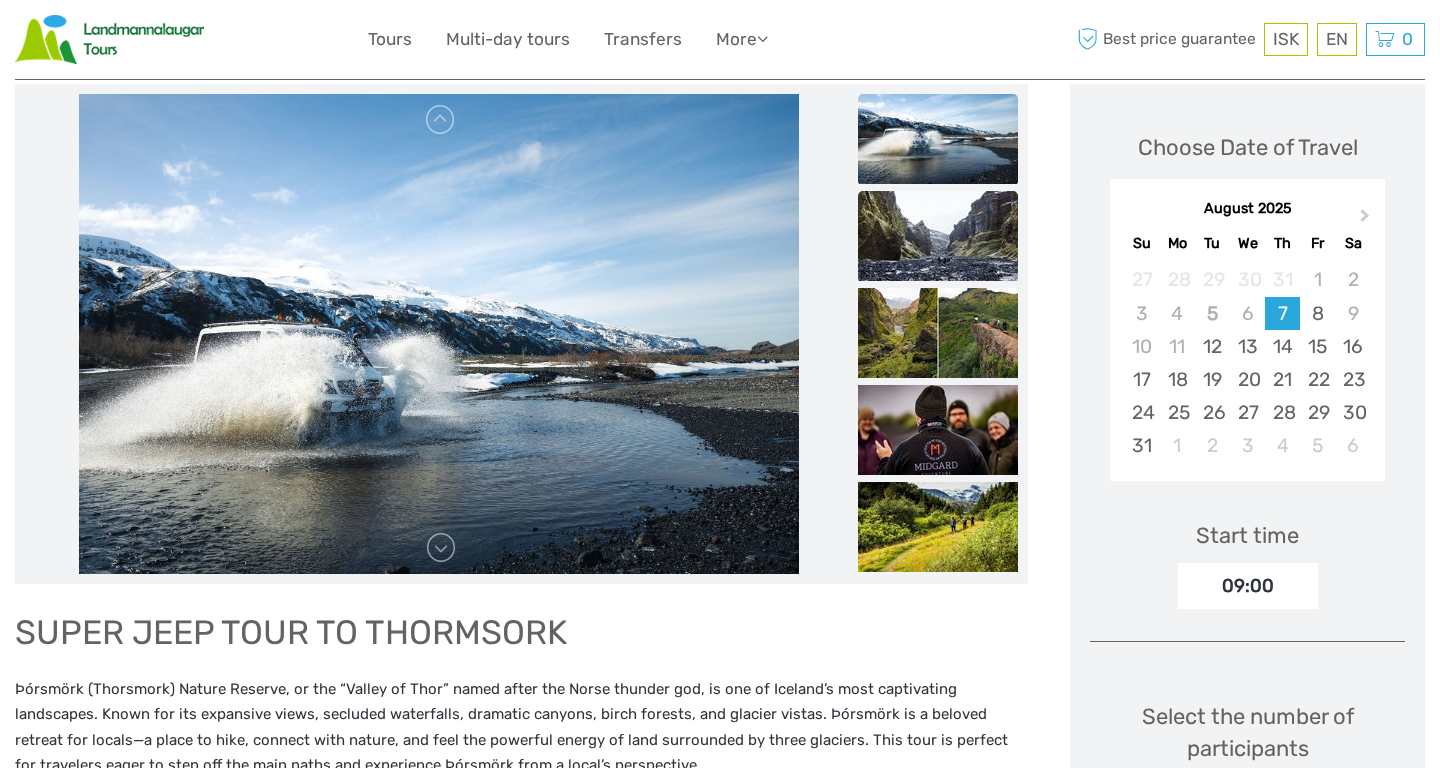 click at bounding box center [938, 236] 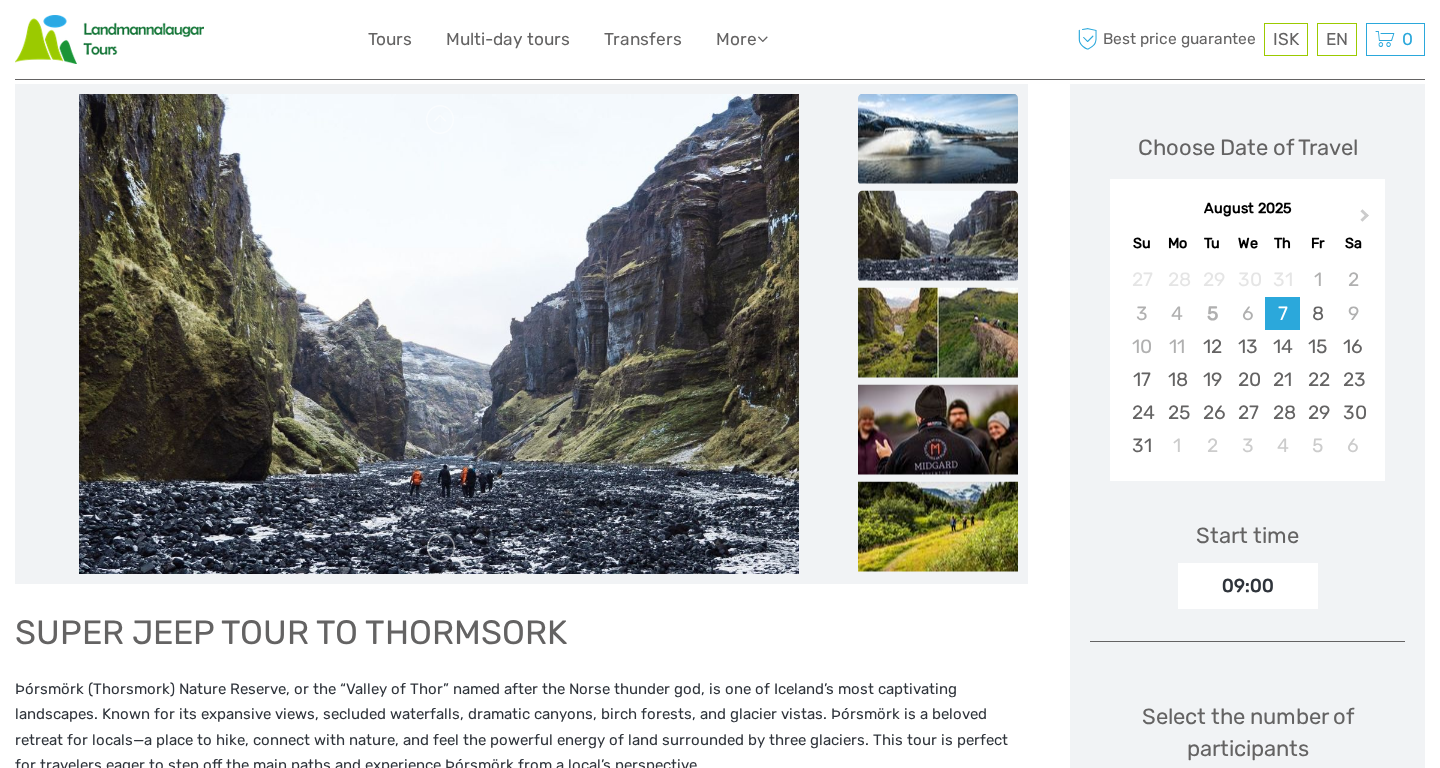 click at bounding box center [938, 139] 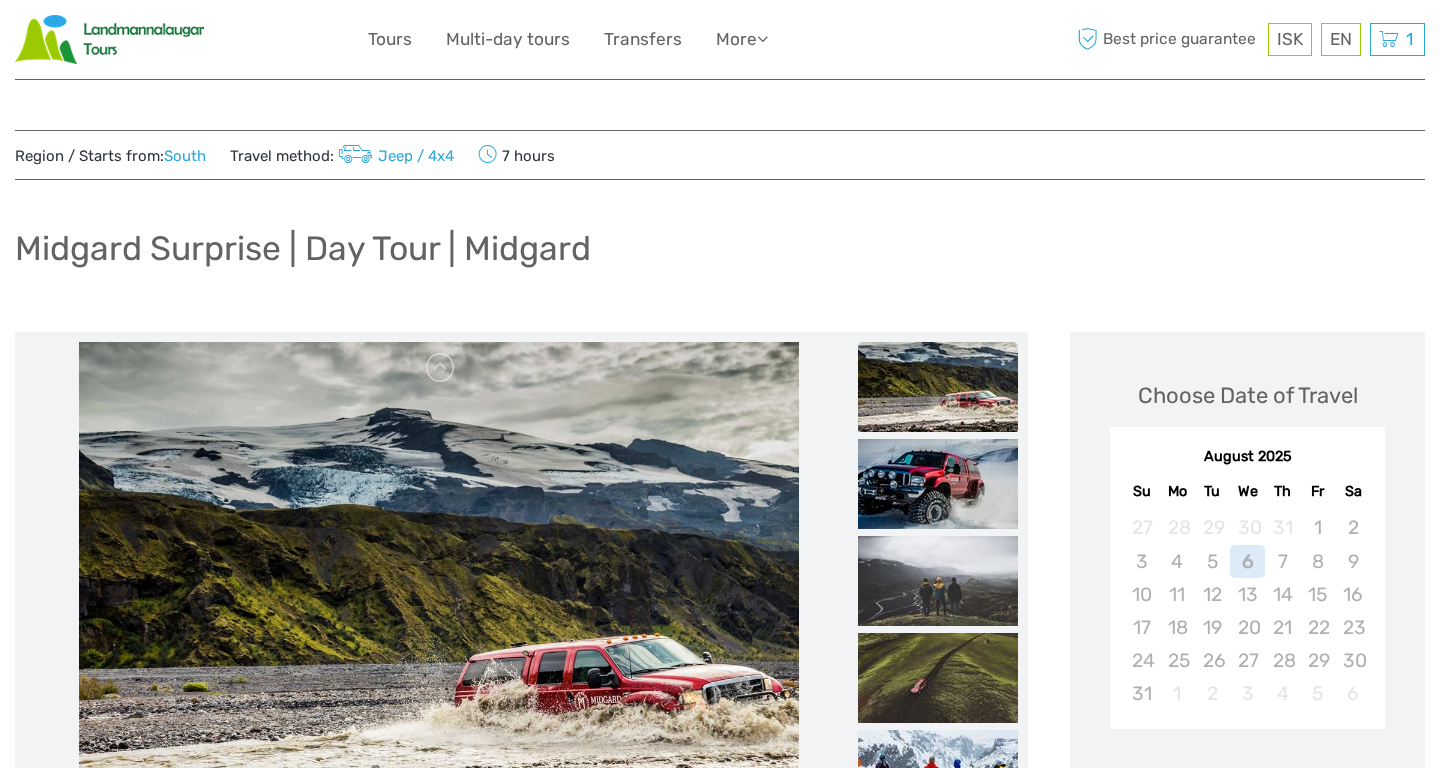 scroll, scrollTop: 0, scrollLeft: 0, axis: both 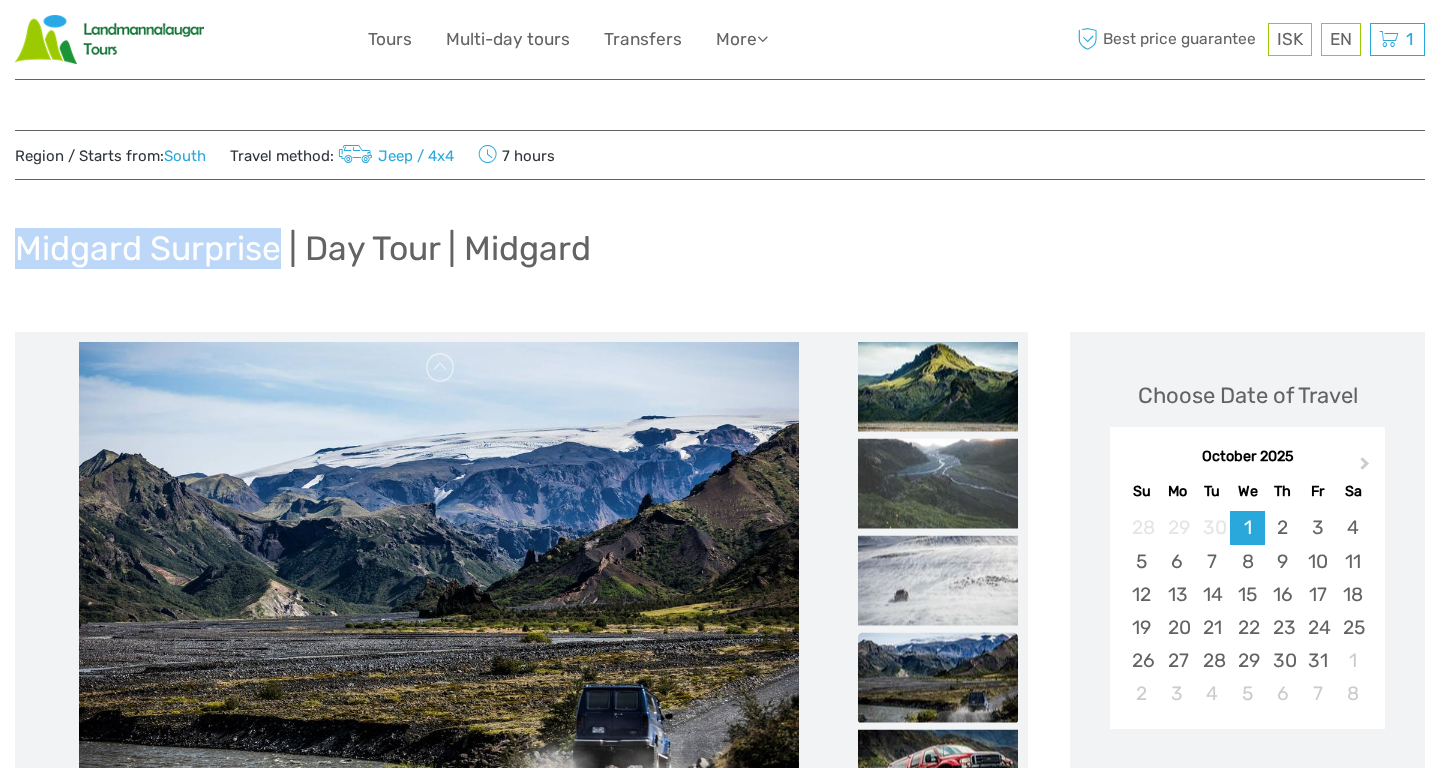 drag, startPoint x: 277, startPoint y: 244, endPoint x: 24, endPoint y: 248, distance: 253.03162 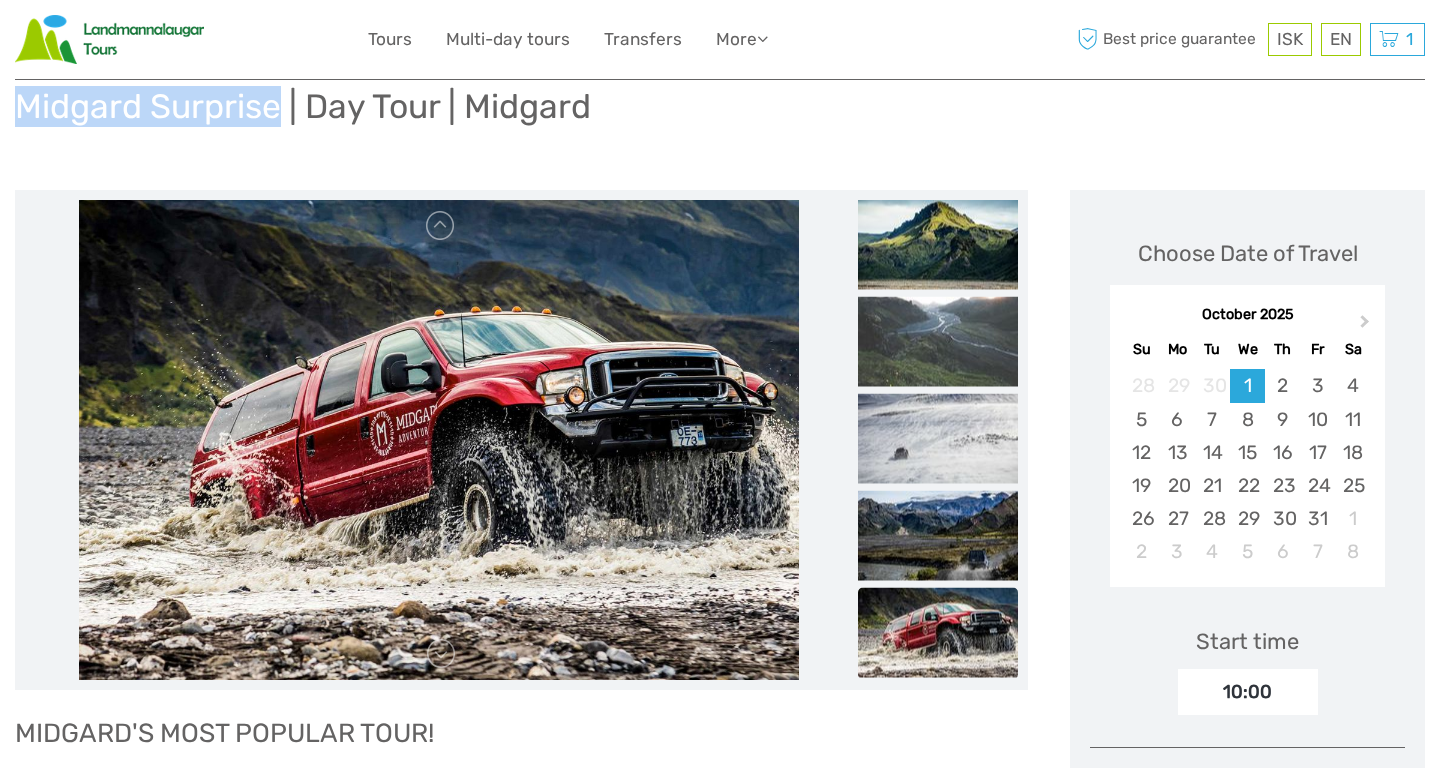 scroll, scrollTop: 310, scrollLeft: 0, axis: vertical 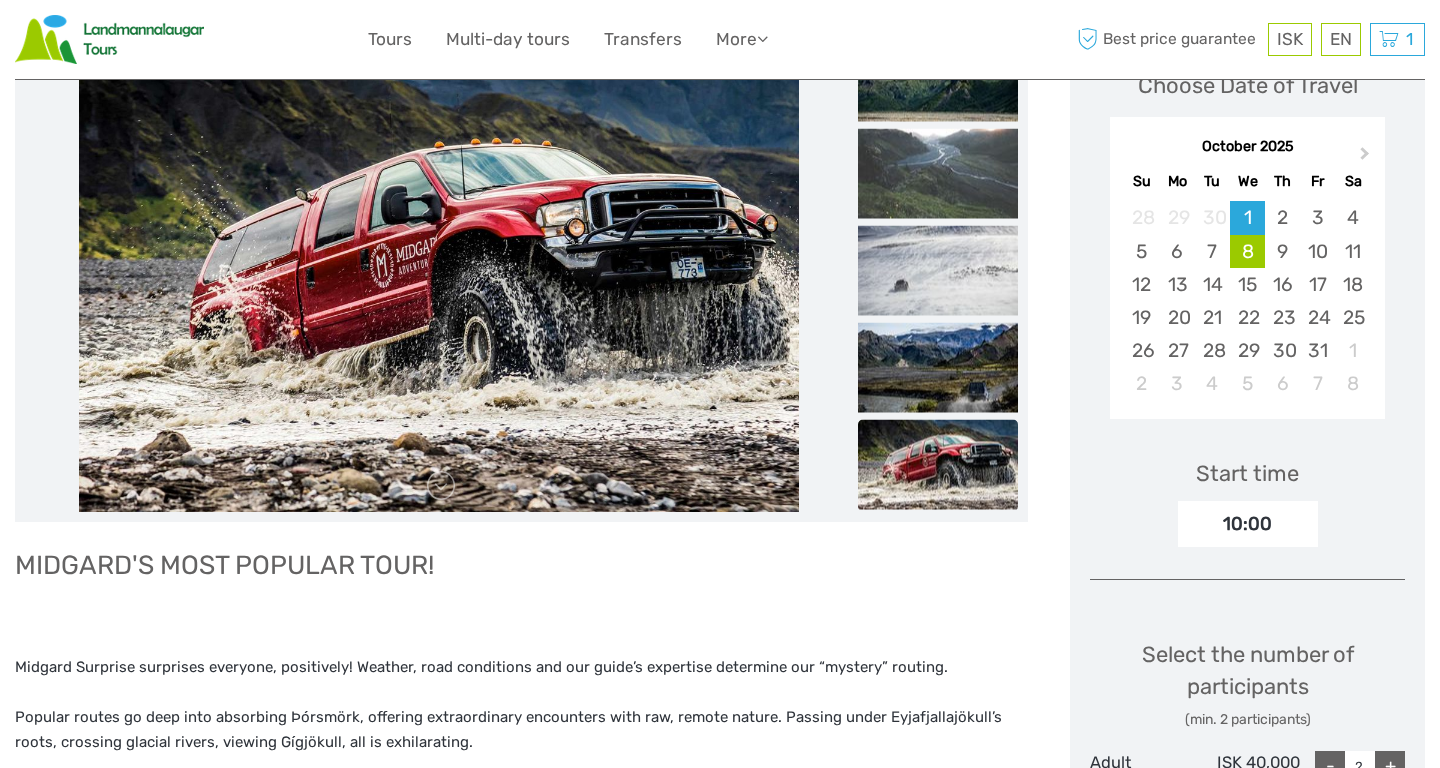 click on "8" at bounding box center [1247, 251] 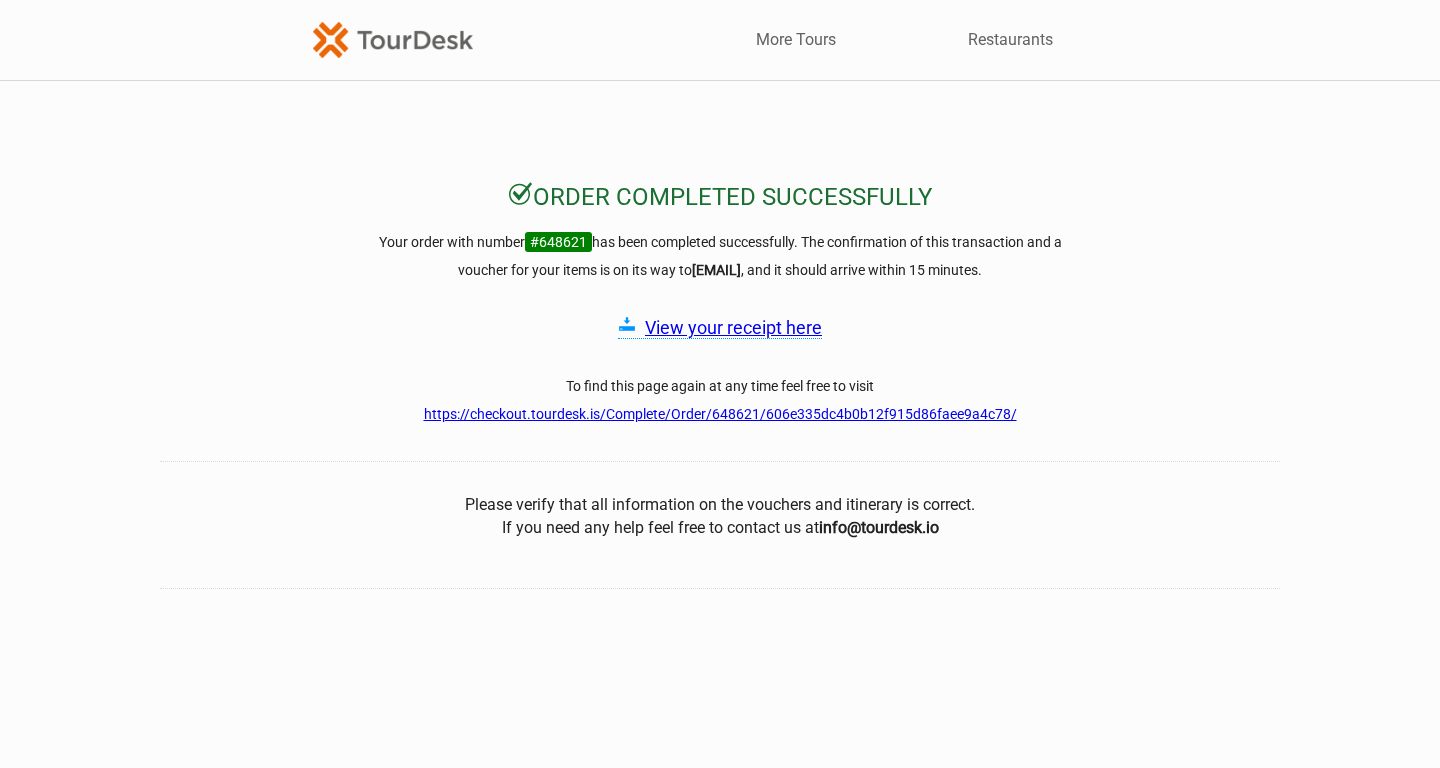 scroll, scrollTop: 0, scrollLeft: 0, axis: both 